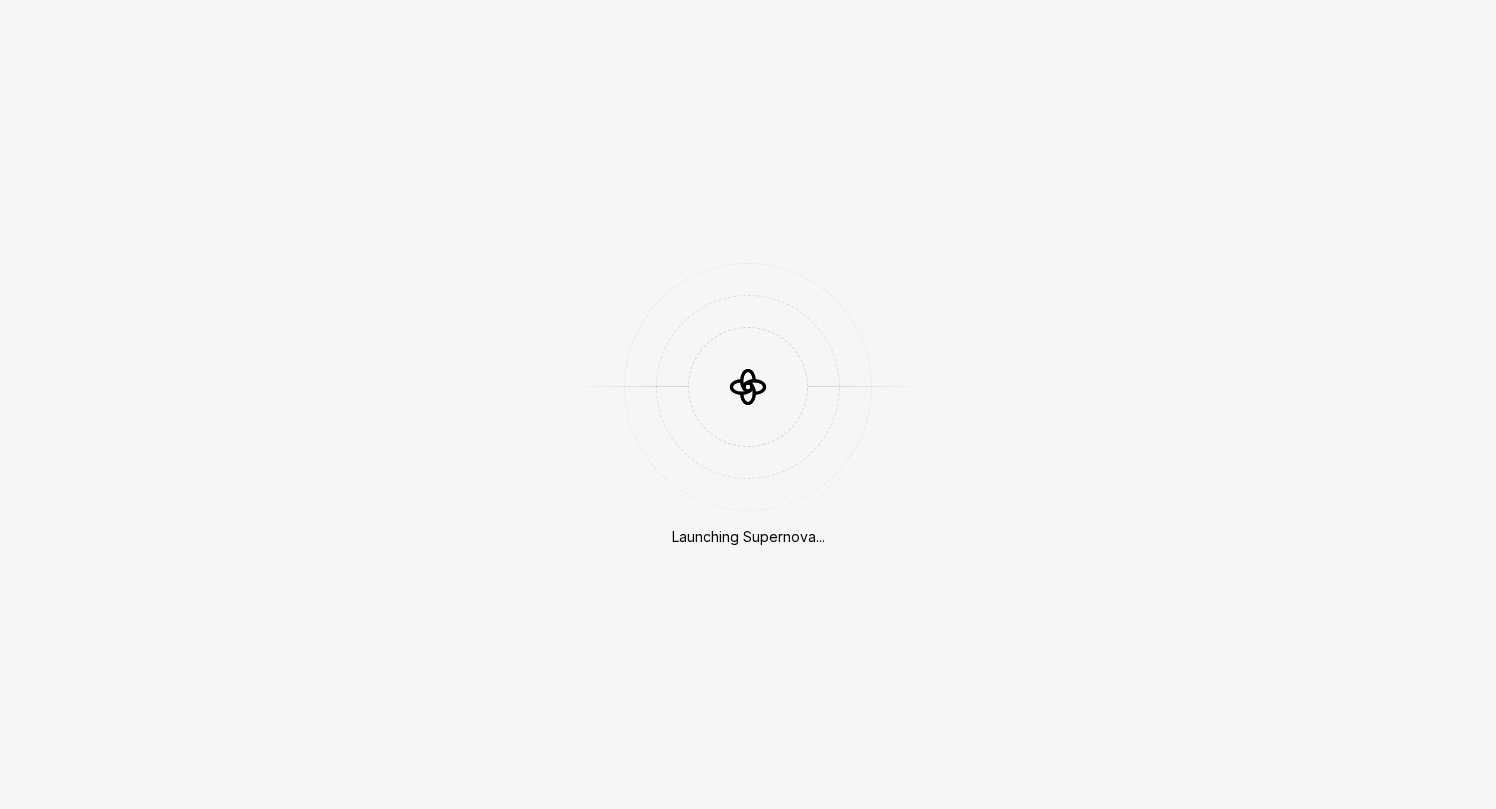 scroll, scrollTop: 0, scrollLeft: 0, axis: both 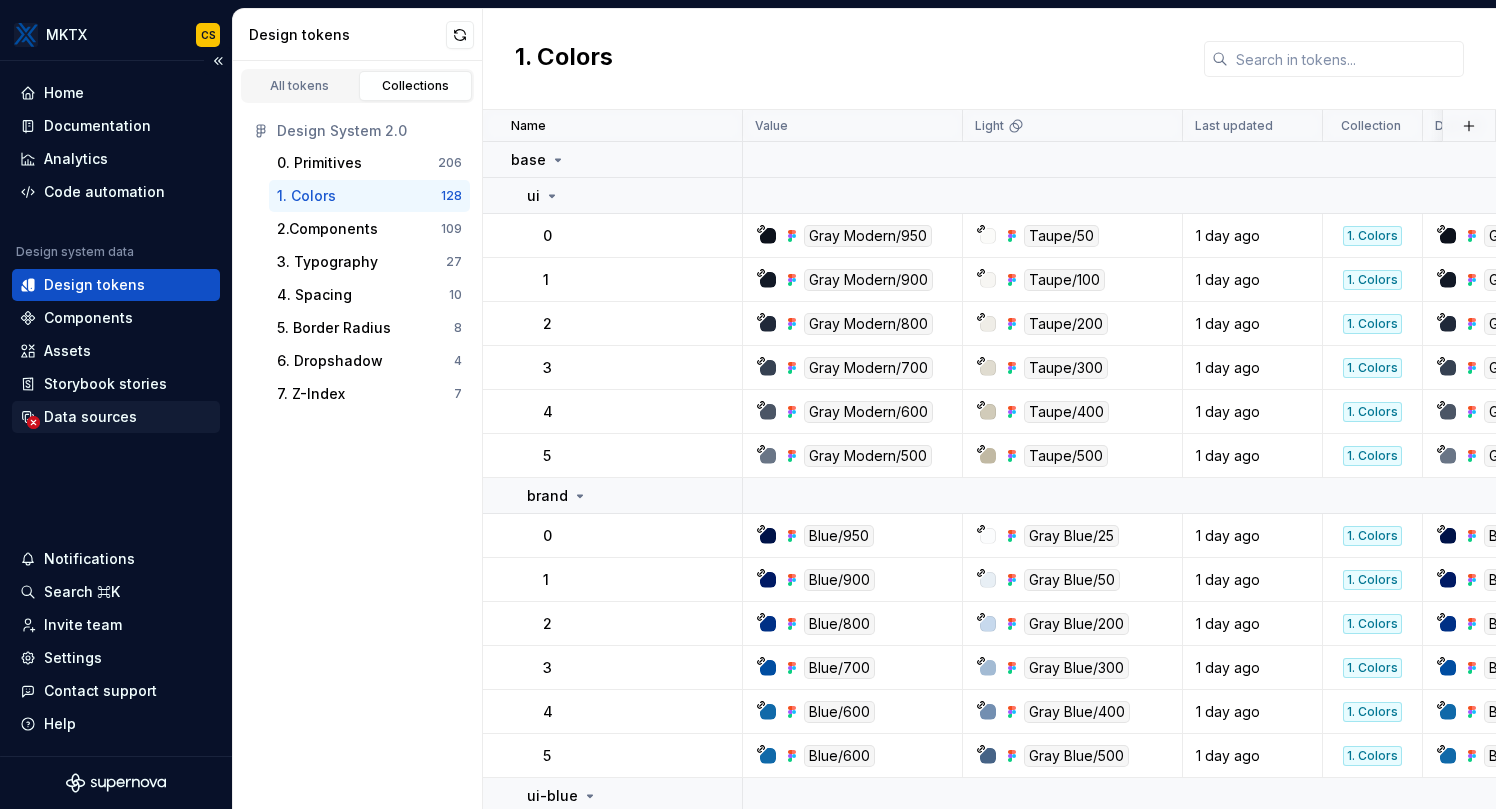 click on "Data sources" at bounding box center (90, 417) 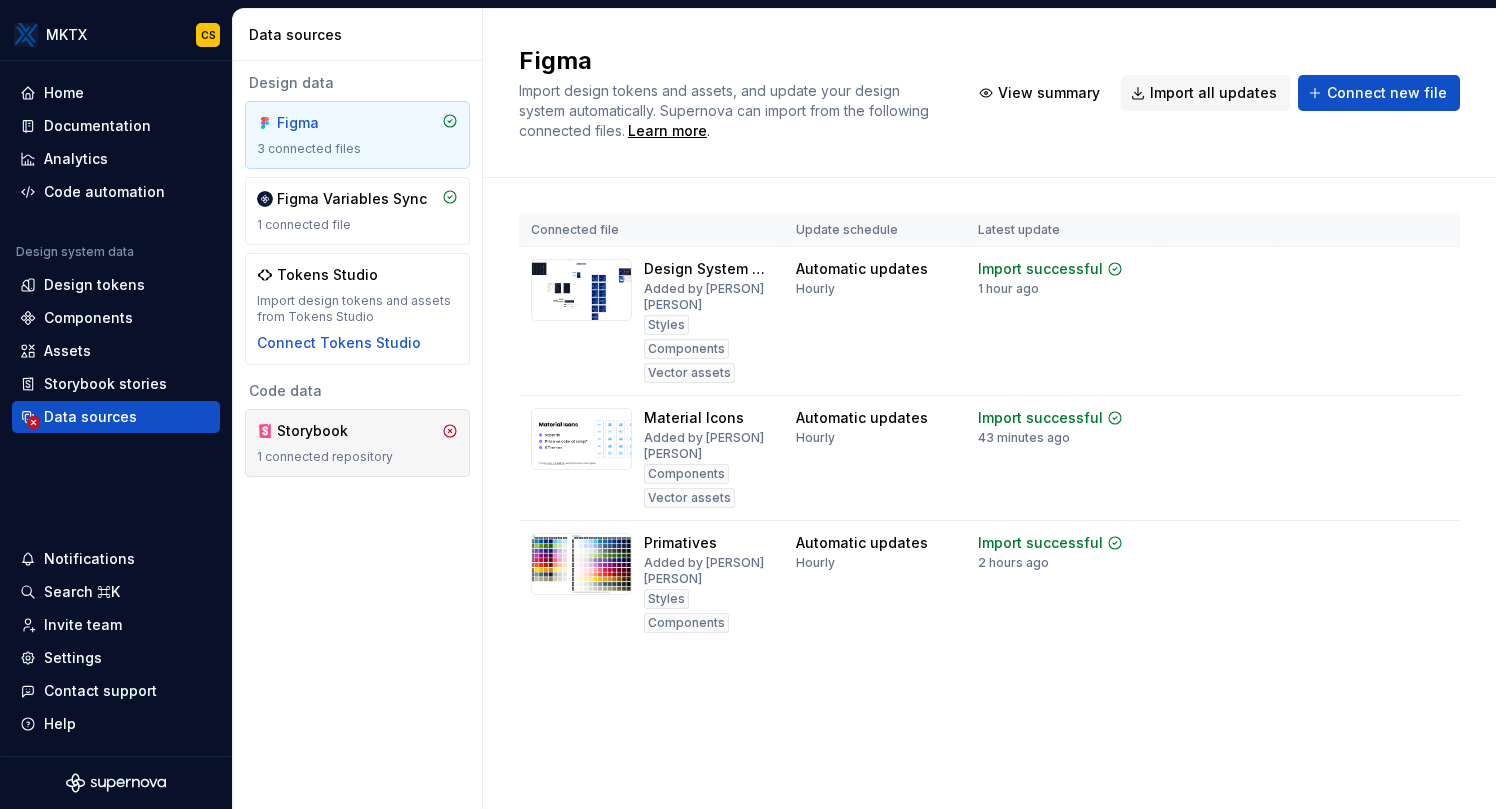 click on "Storybook" at bounding box center (357, 431) 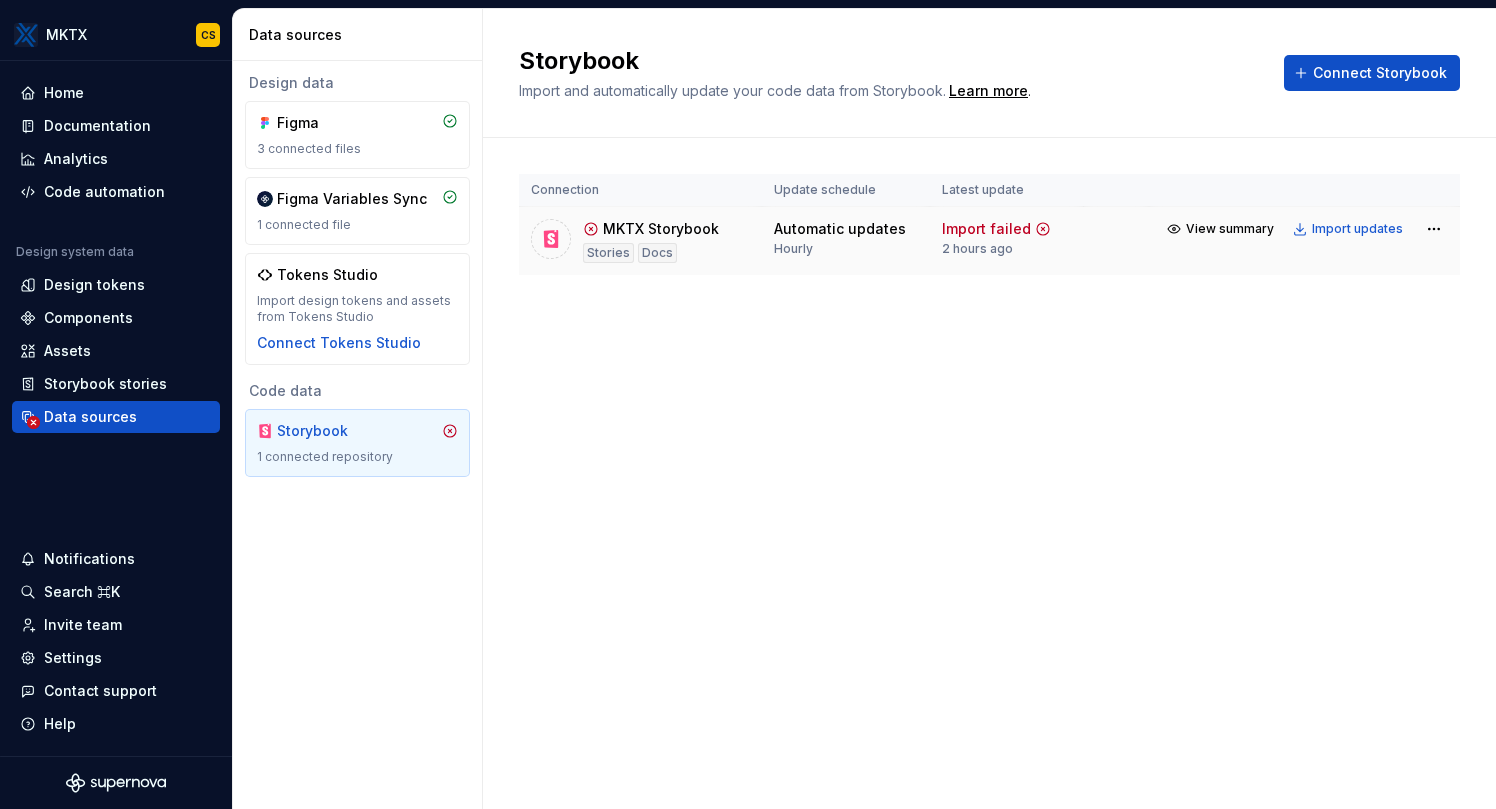 click 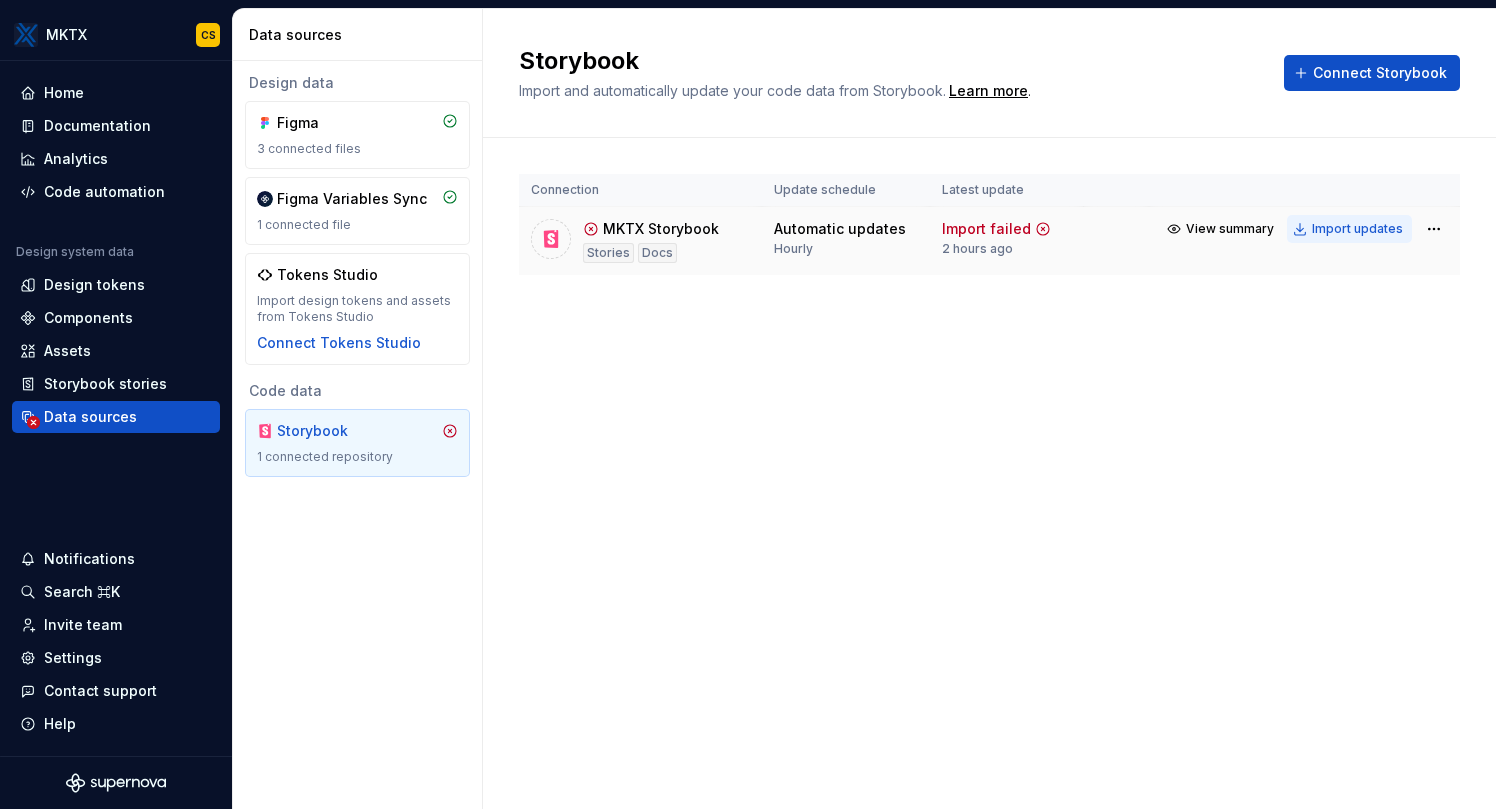 click on "Import updates" at bounding box center [1357, 229] 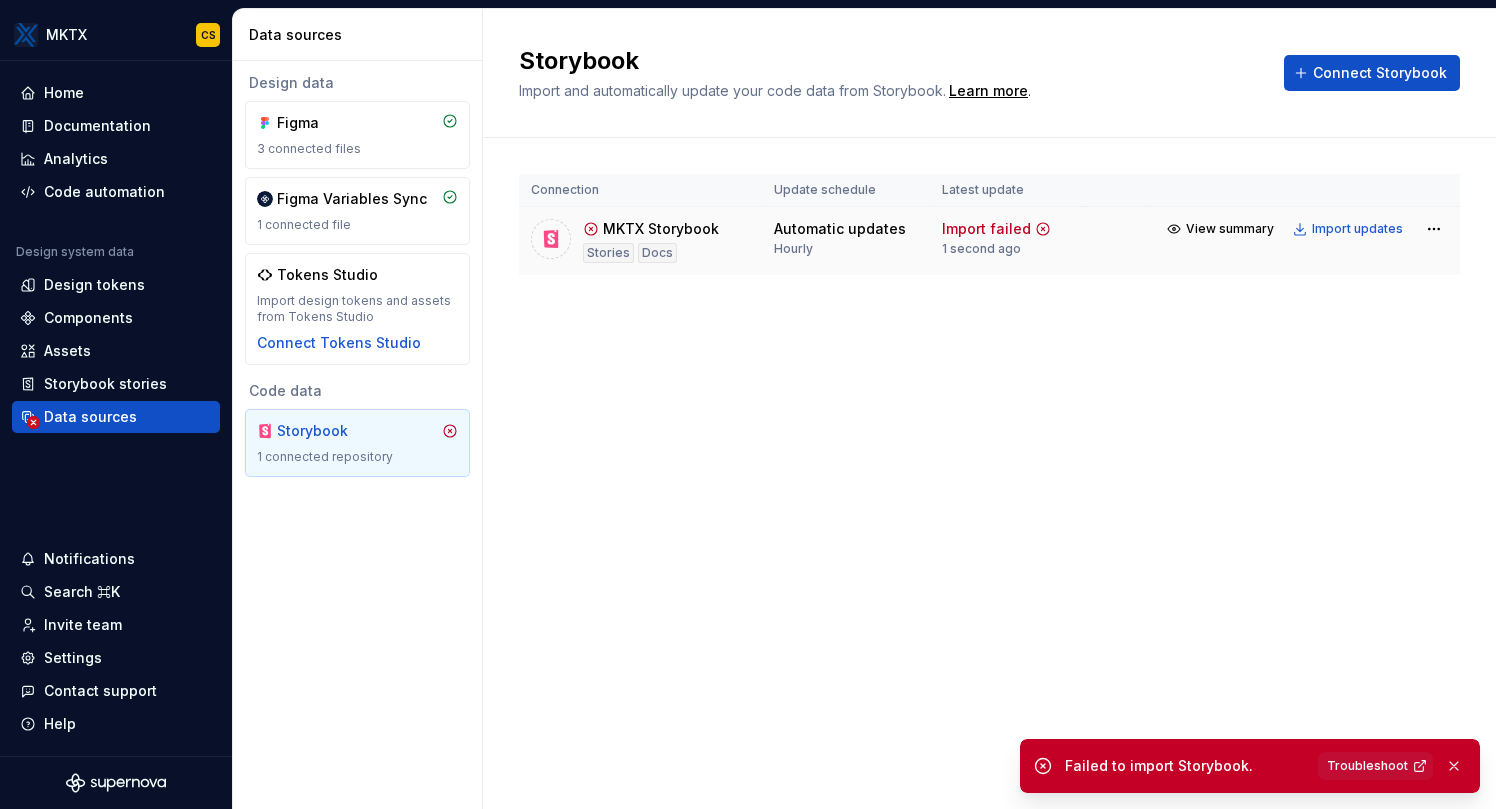 click on "Import failed 1 second ago" at bounding box center [1006, 241] 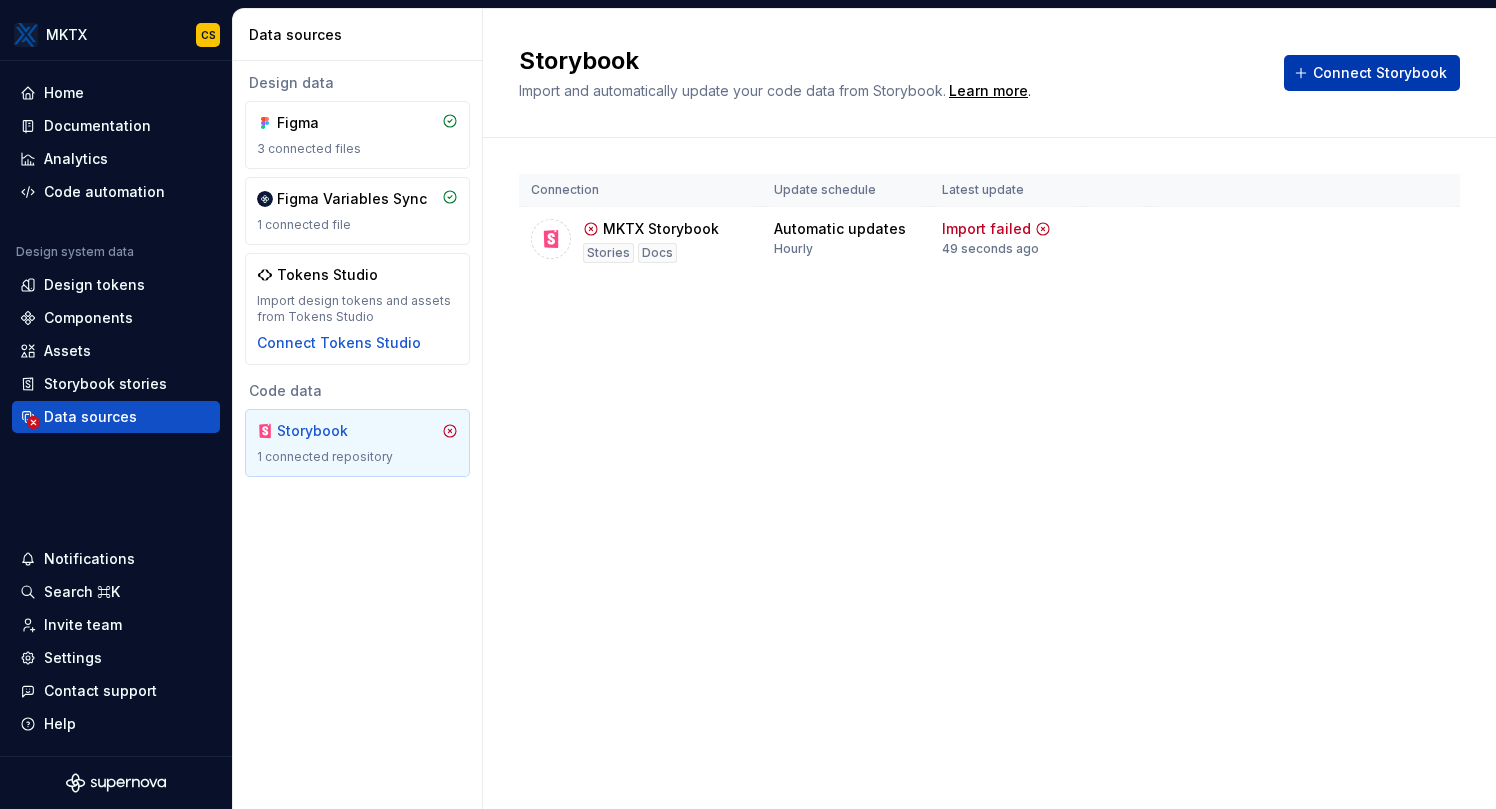 click on "Connect Storybook" at bounding box center (1380, 73) 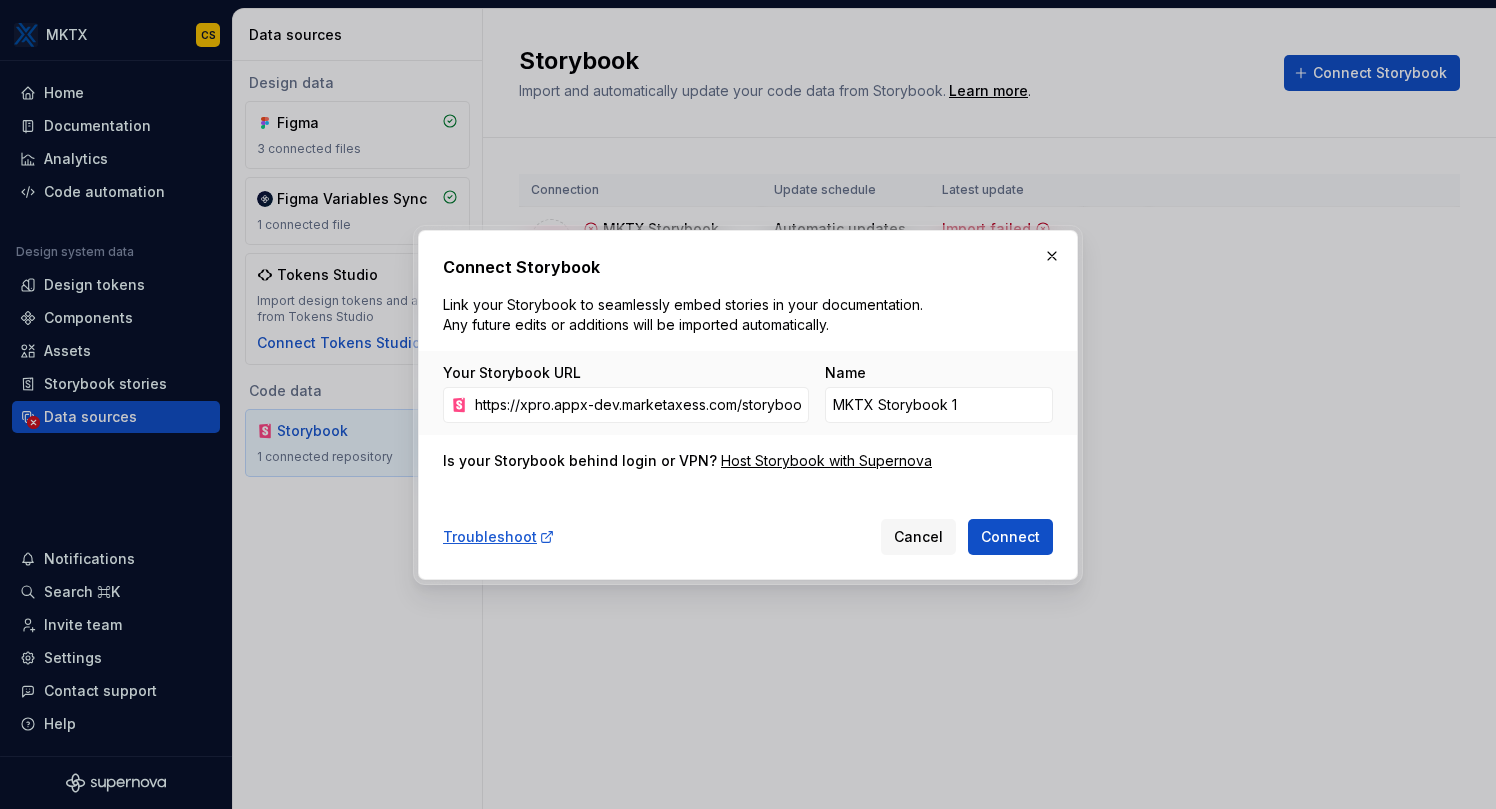 scroll, scrollTop: 0, scrollLeft: 133, axis: horizontal 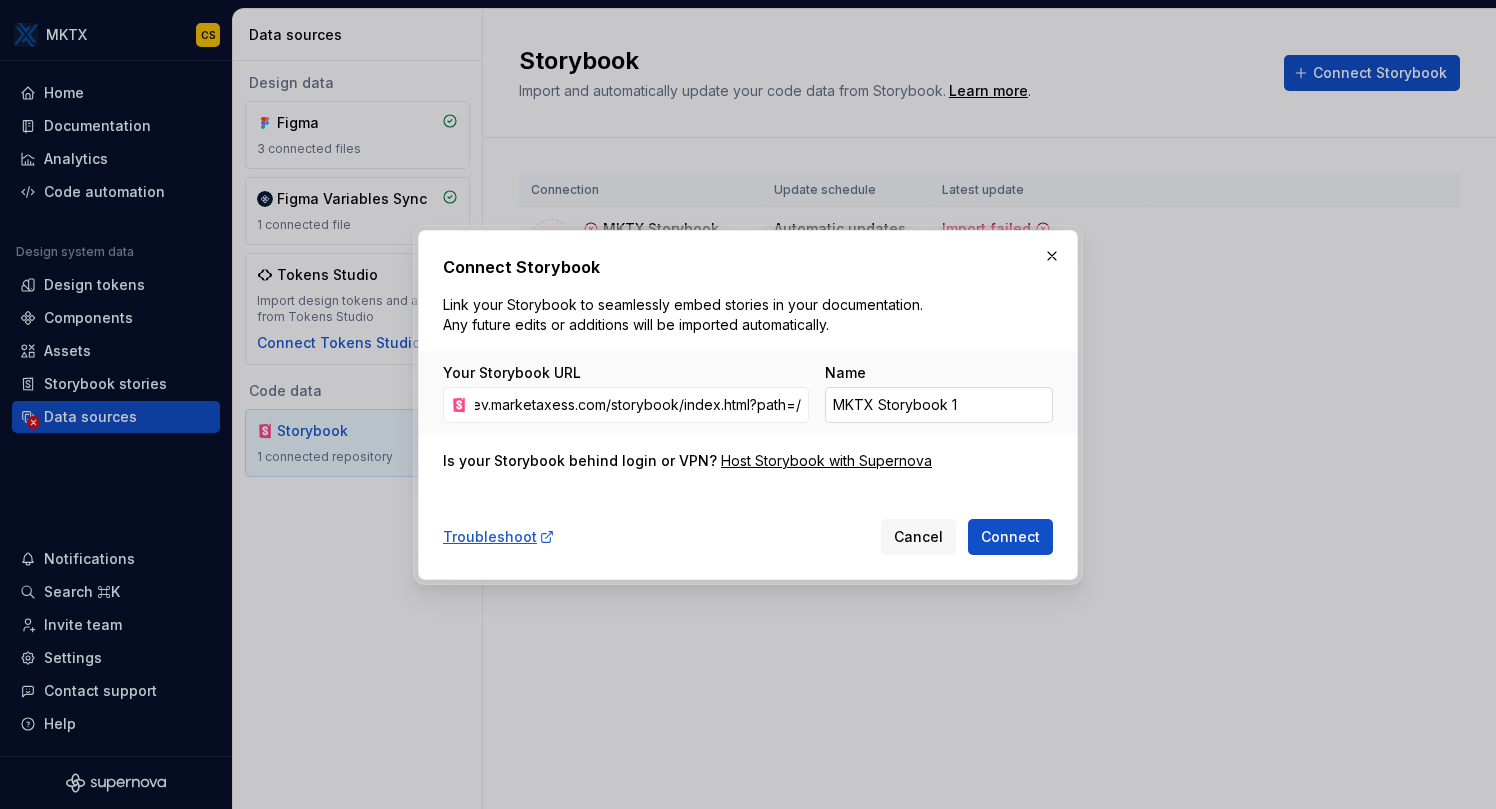type on "https://xpro.appx-dev.marketaxess.com/storybook/index.html?path=/" 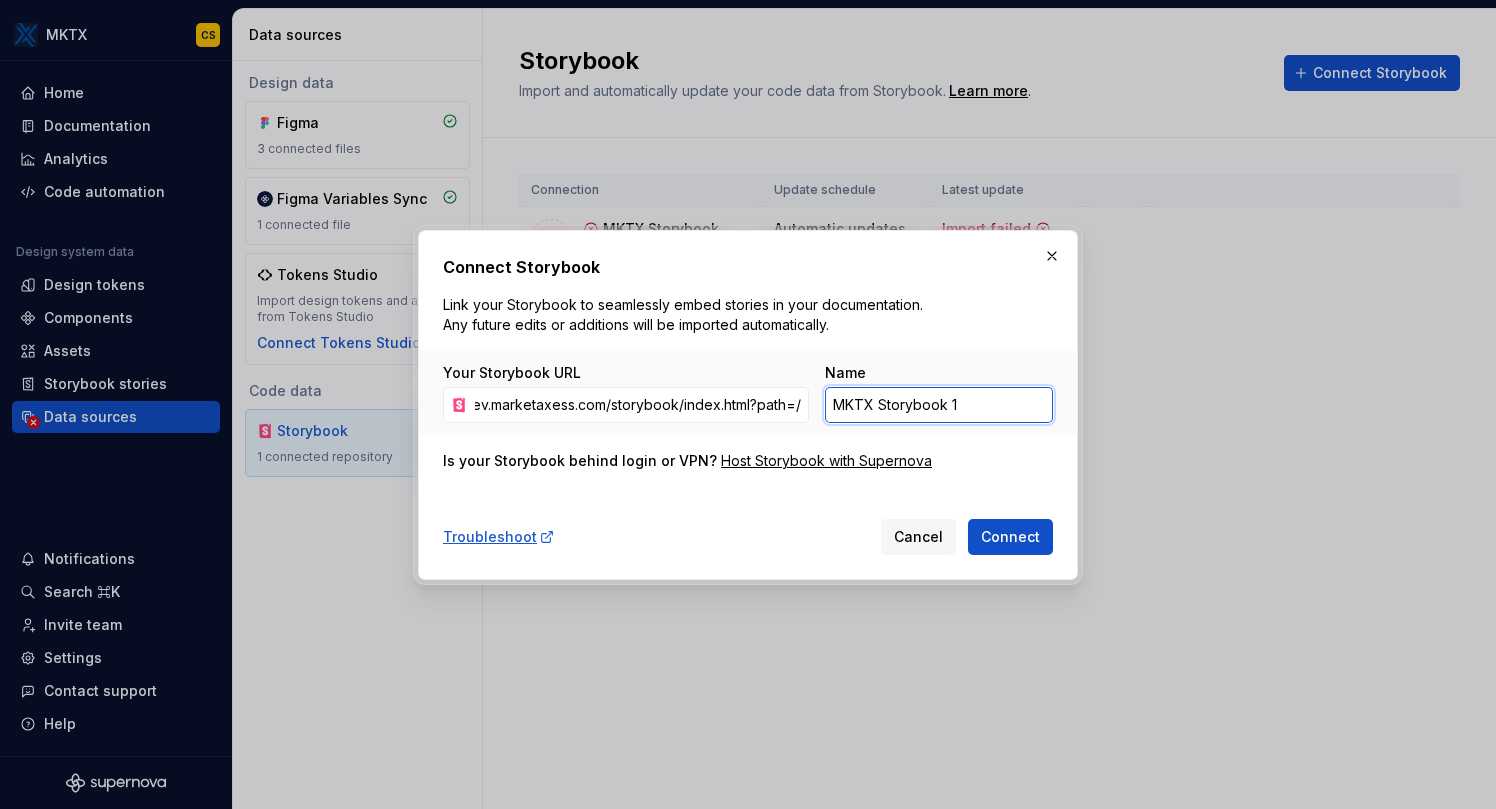 scroll, scrollTop: 0, scrollLeft: 0, axis: both 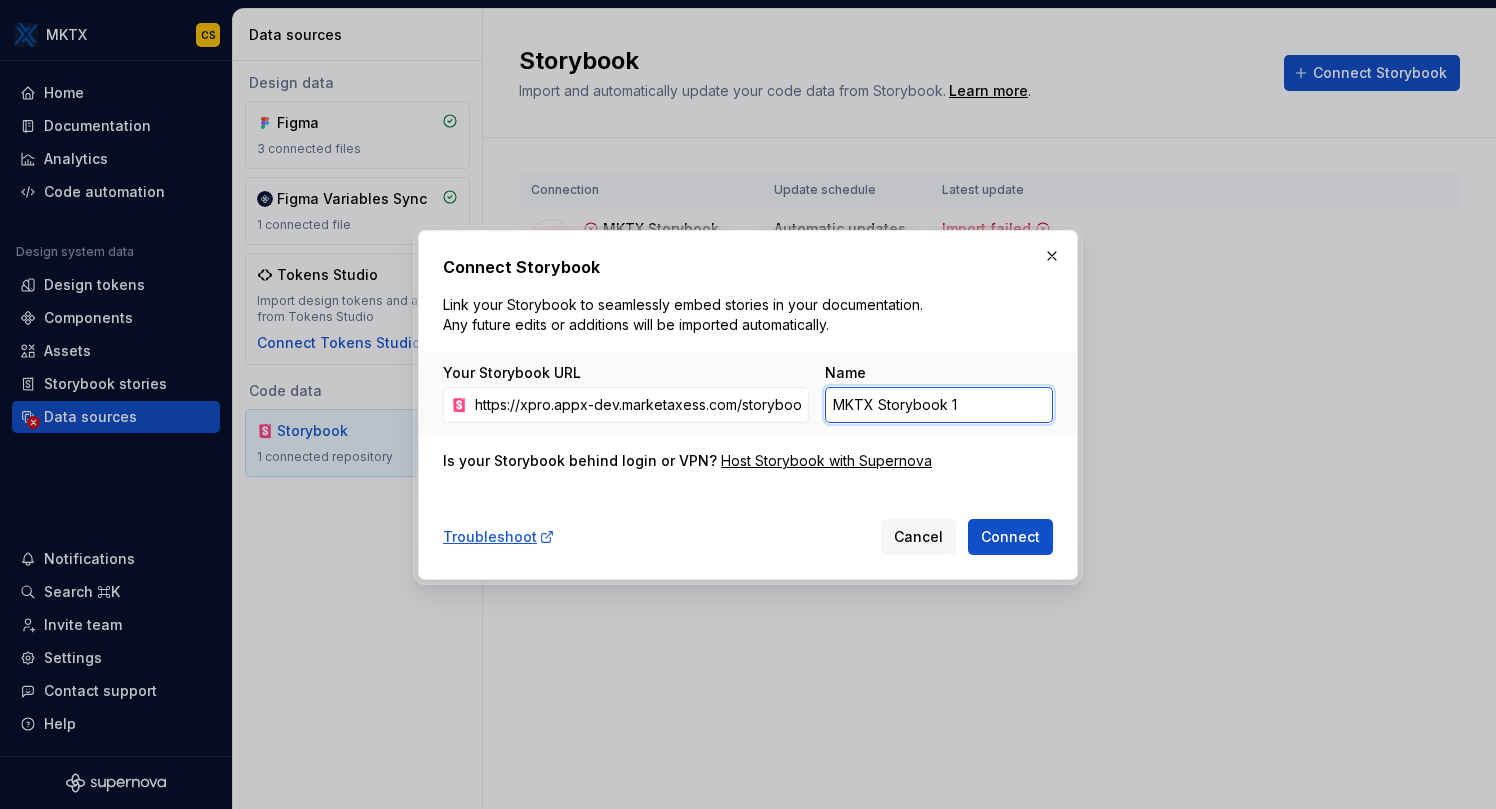 drag, startPoint x: 878, startPoint y: 407, endPoint x: 1210, endPoint y: 391, distance: 332.3853 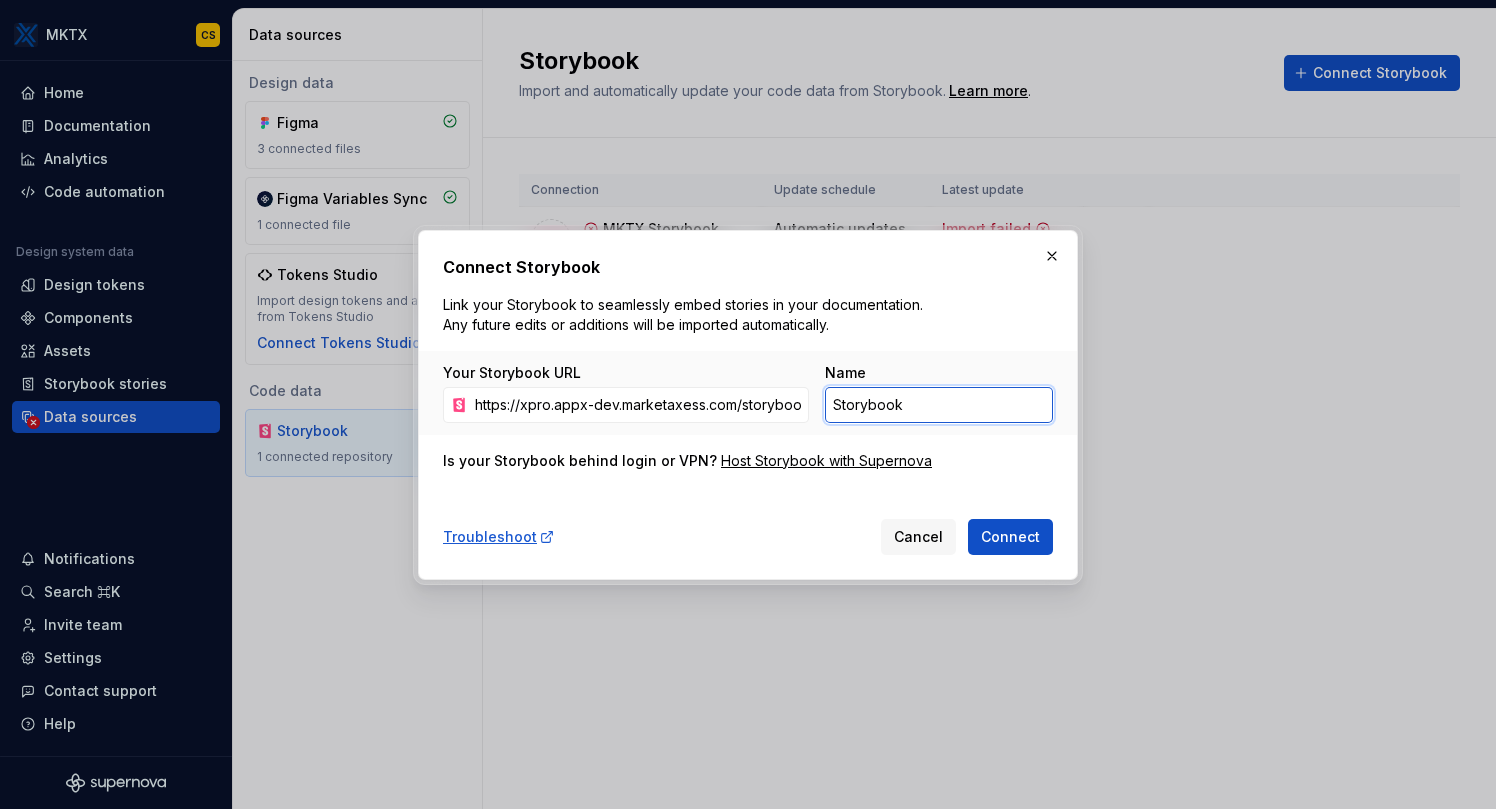 type on "Storybook" 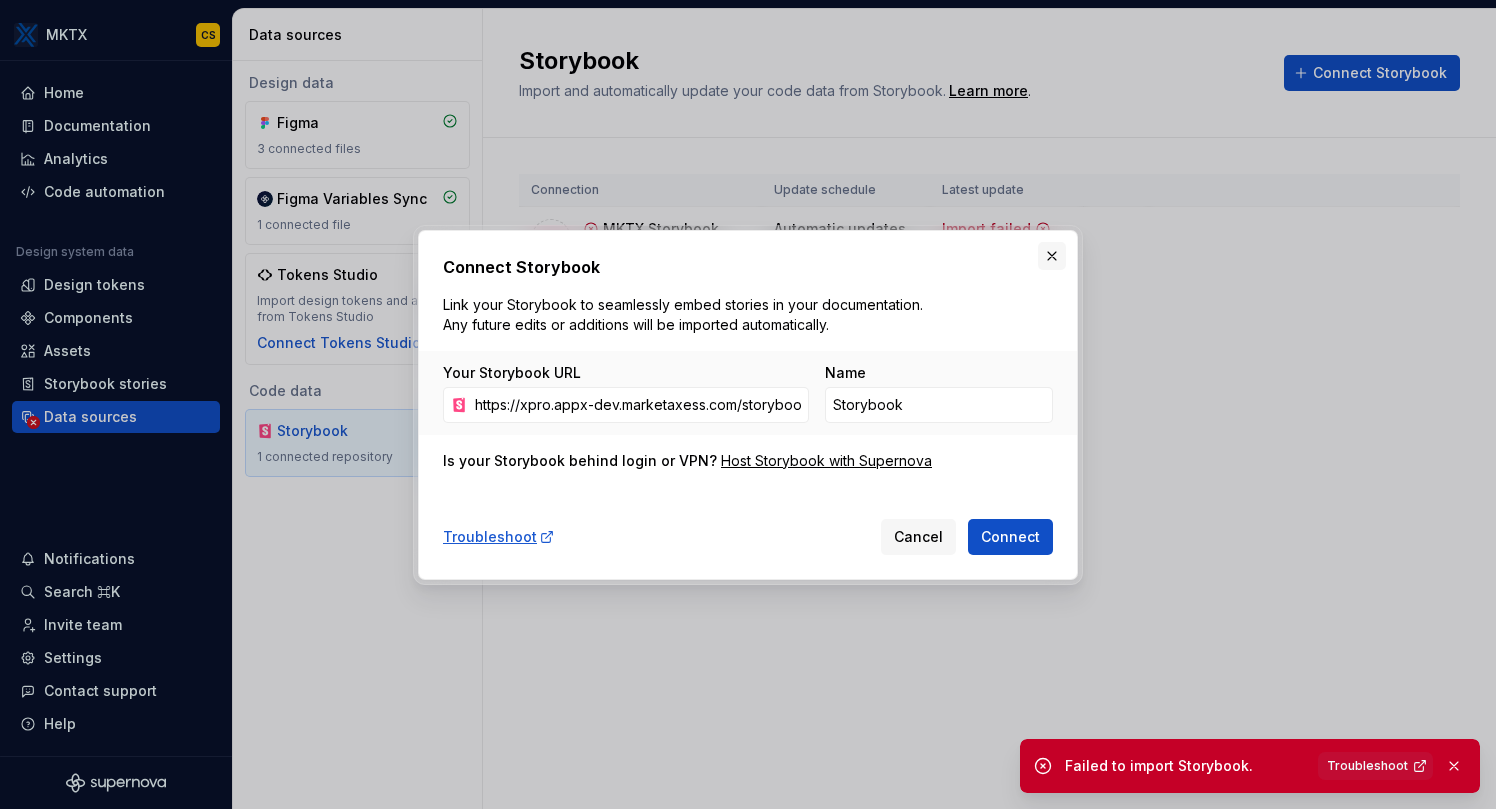 click at bounding box center [1052, 256] 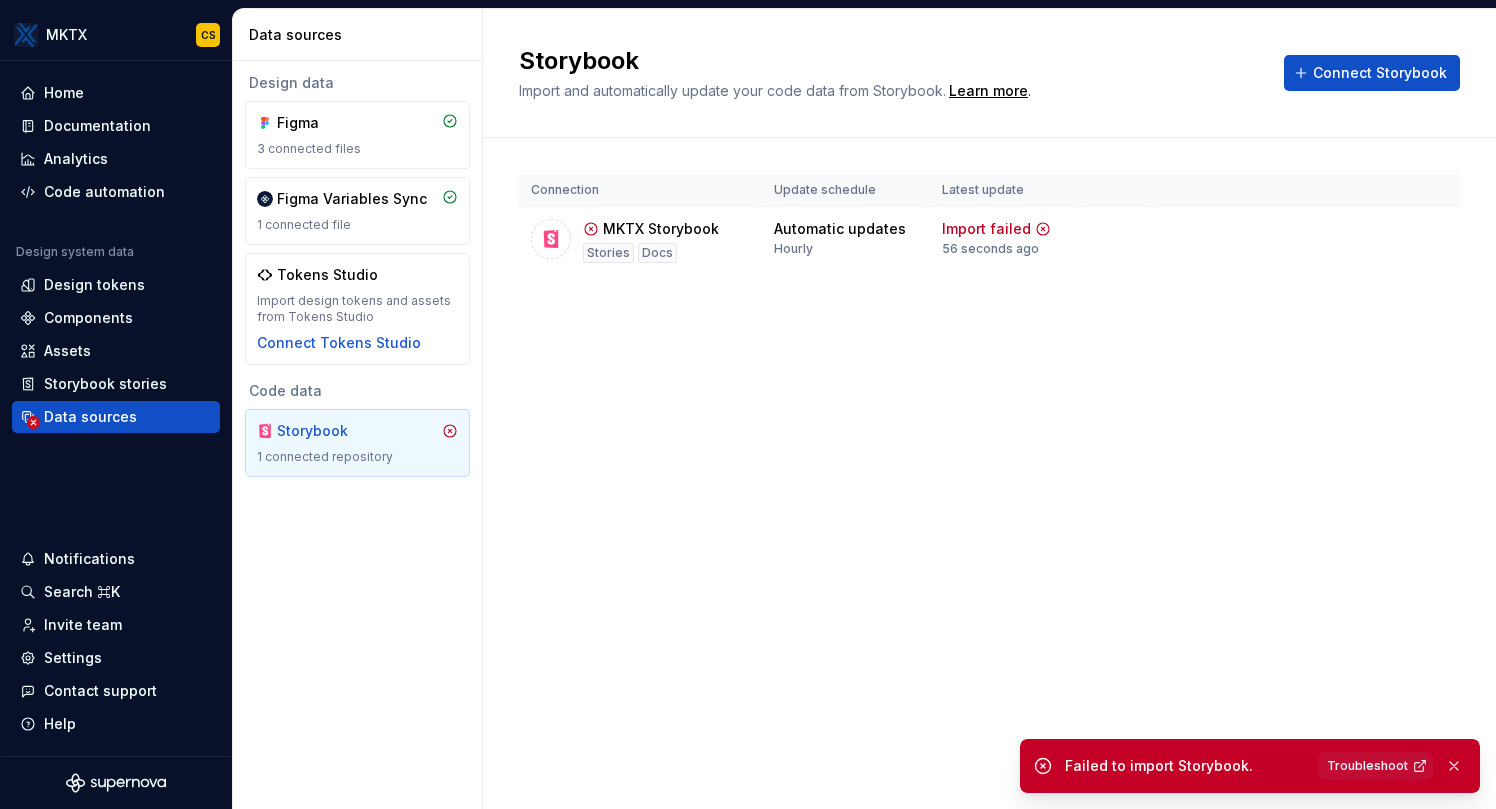 click on "Storybook" at bounding box center (325, 431) 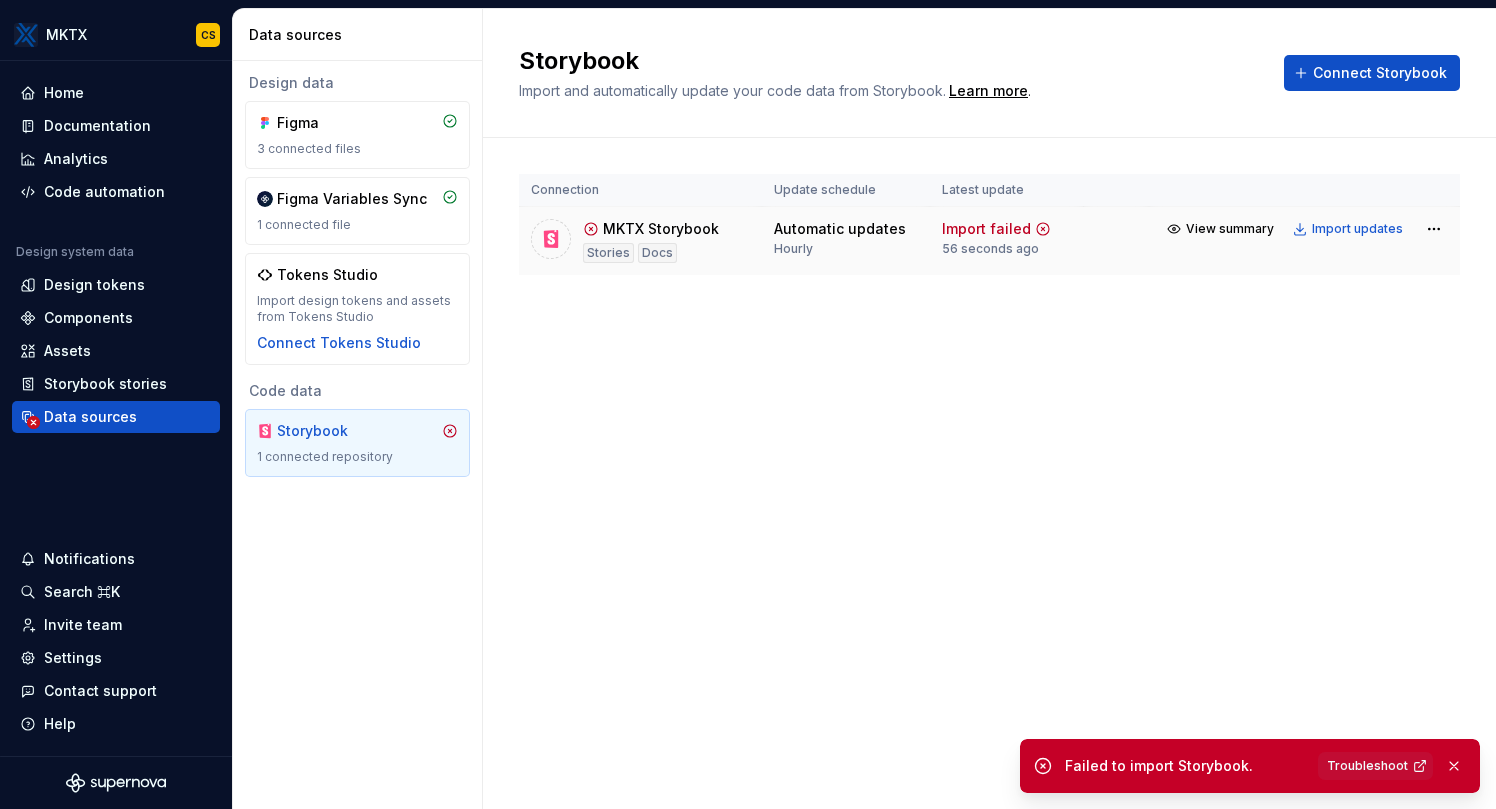 click on "Automatic updates" at bounding box center (840, 229) 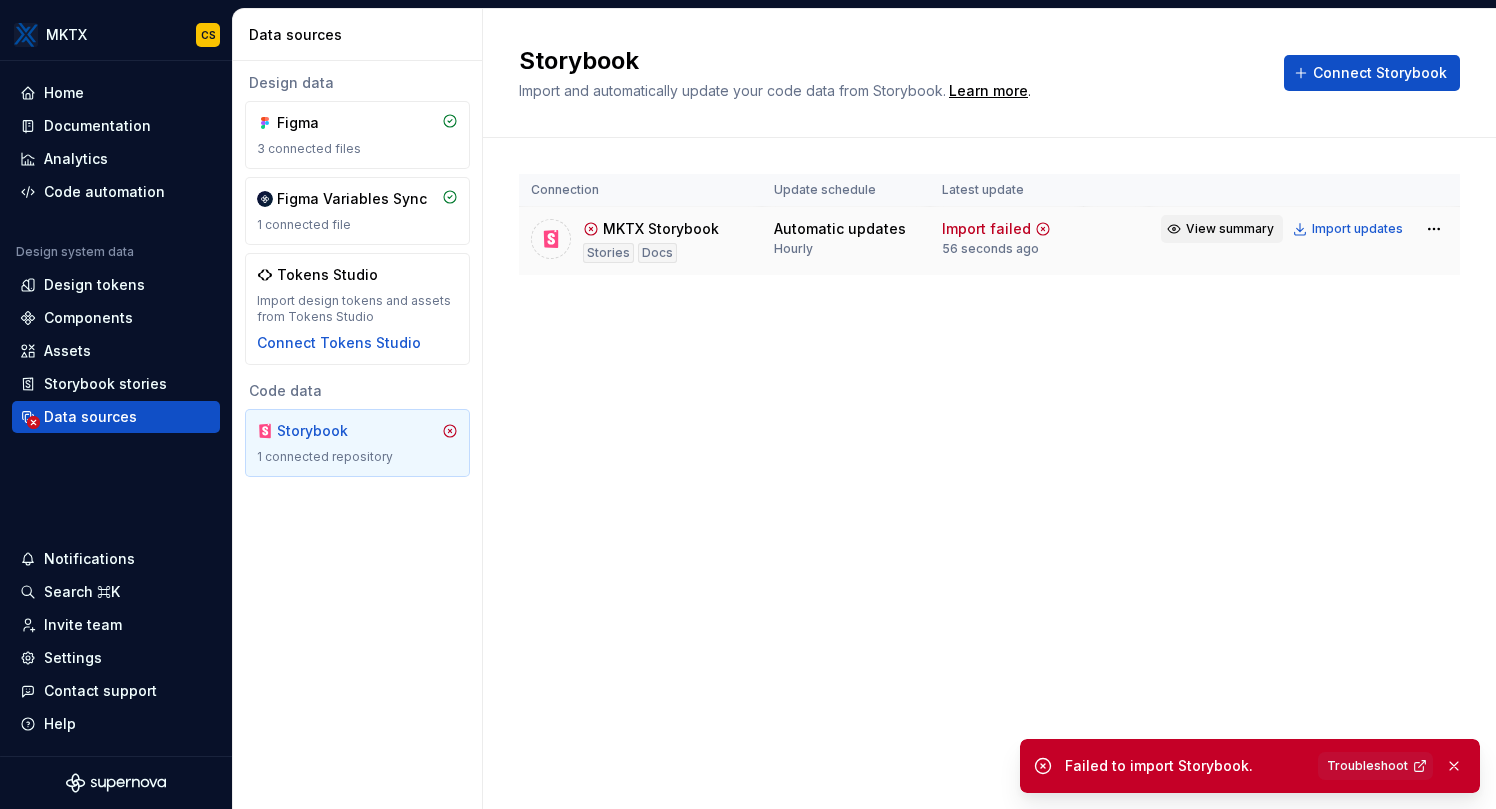 click on "View summary" at bounding box center [1230, 229] 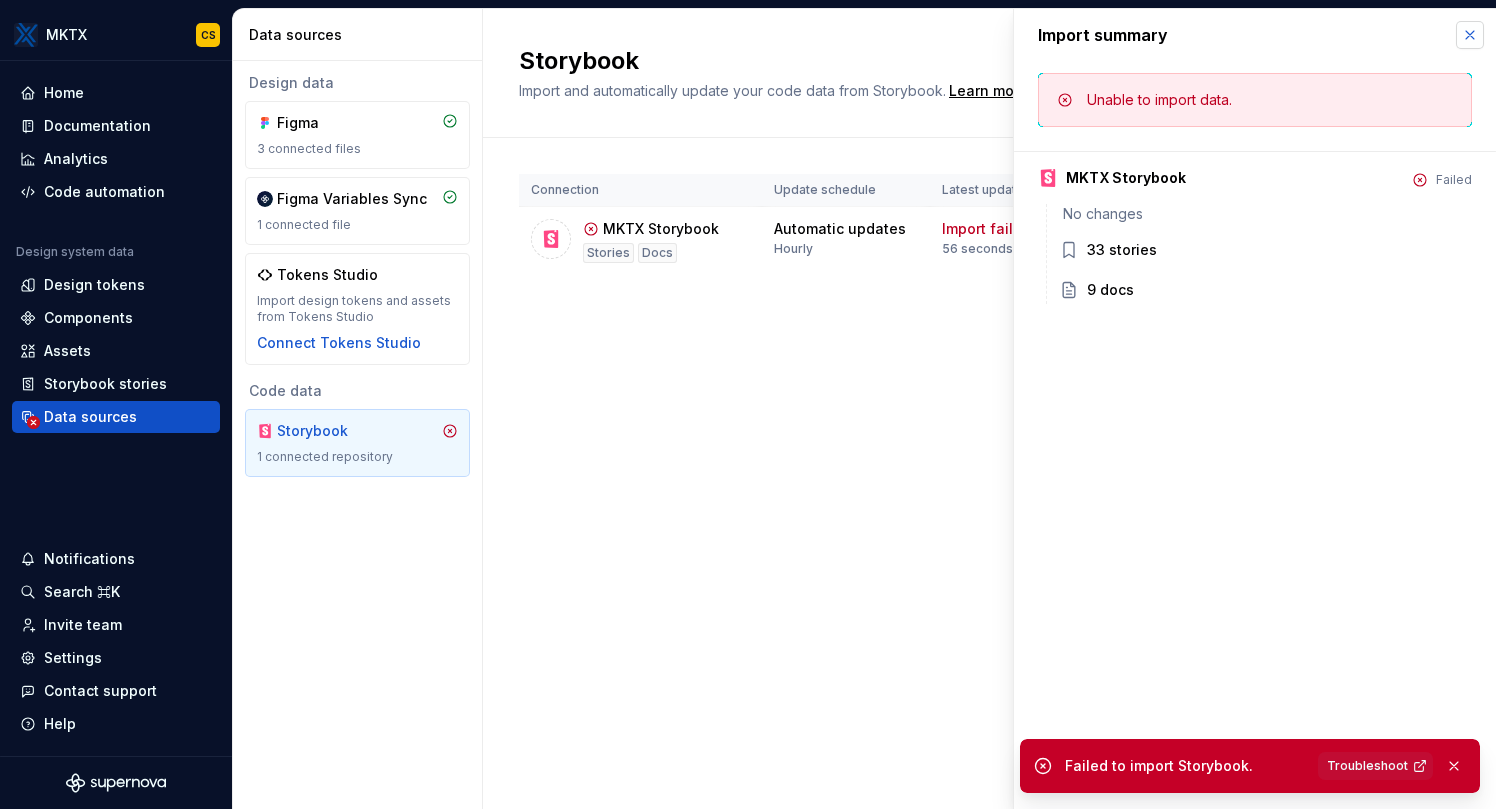 click at bounding box center (1470, 35) 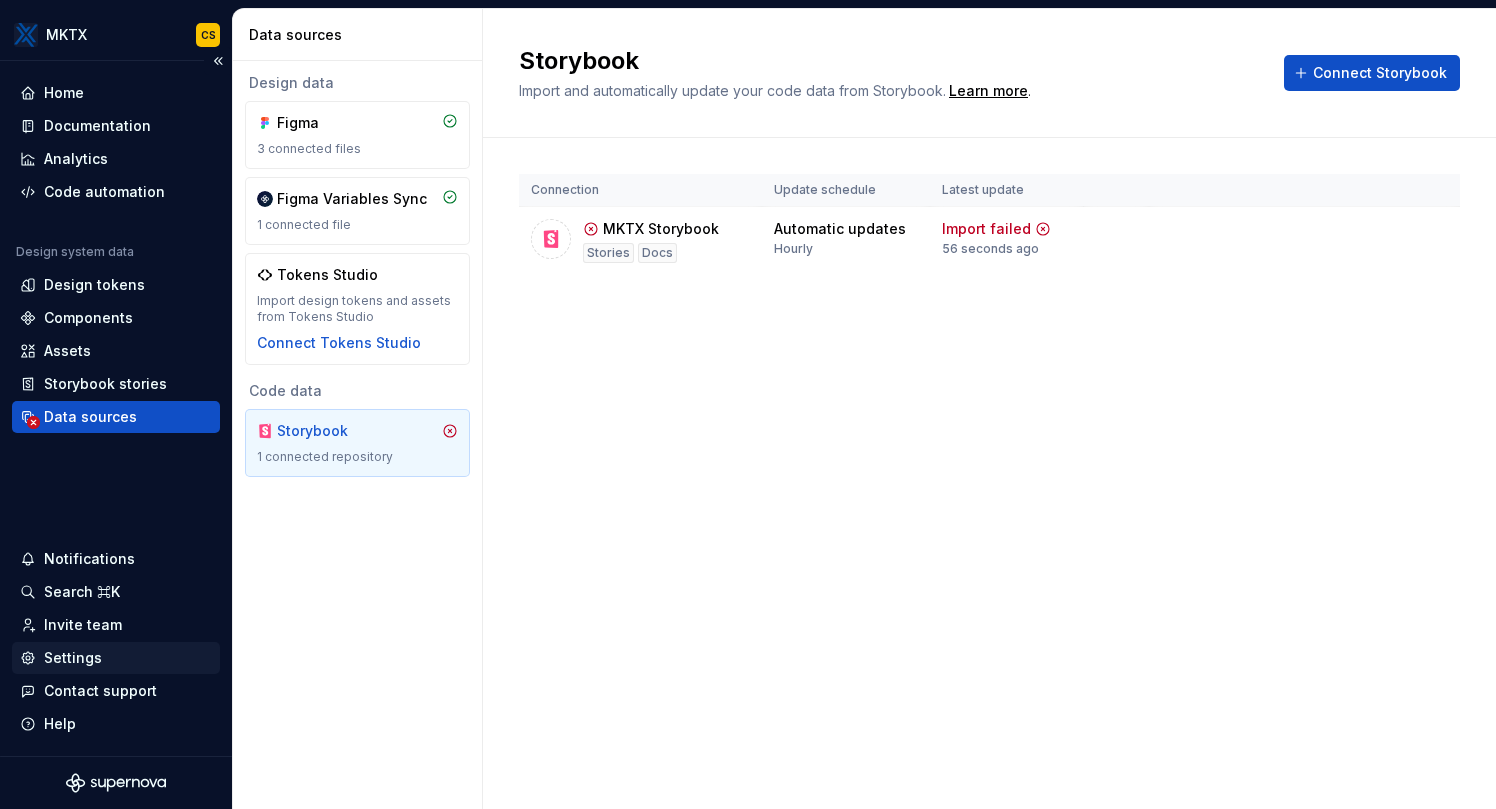 click on "Settings" at bounding box center [116, 658] 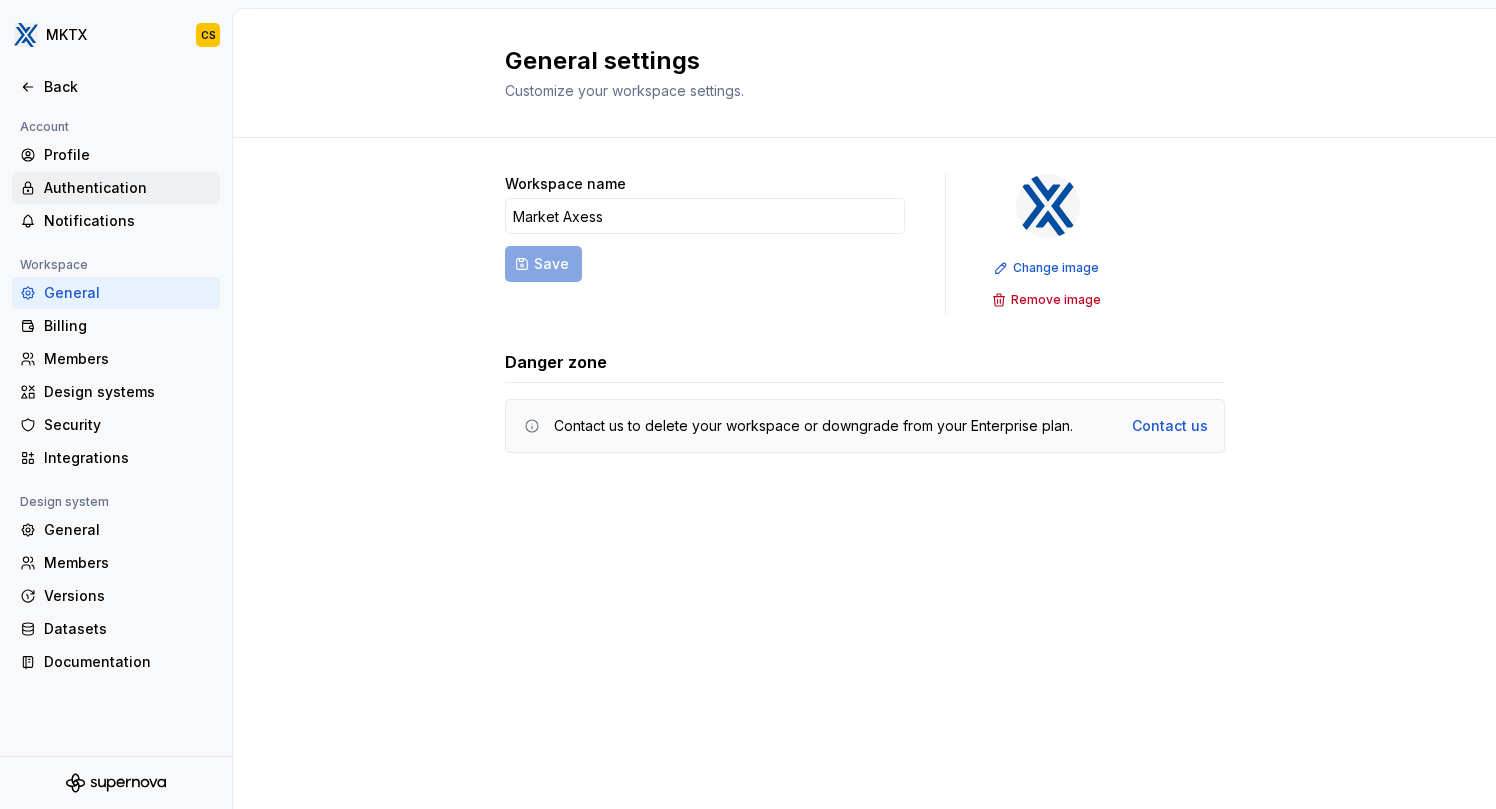 click on "Authentication" at bounding box center [128, 188] 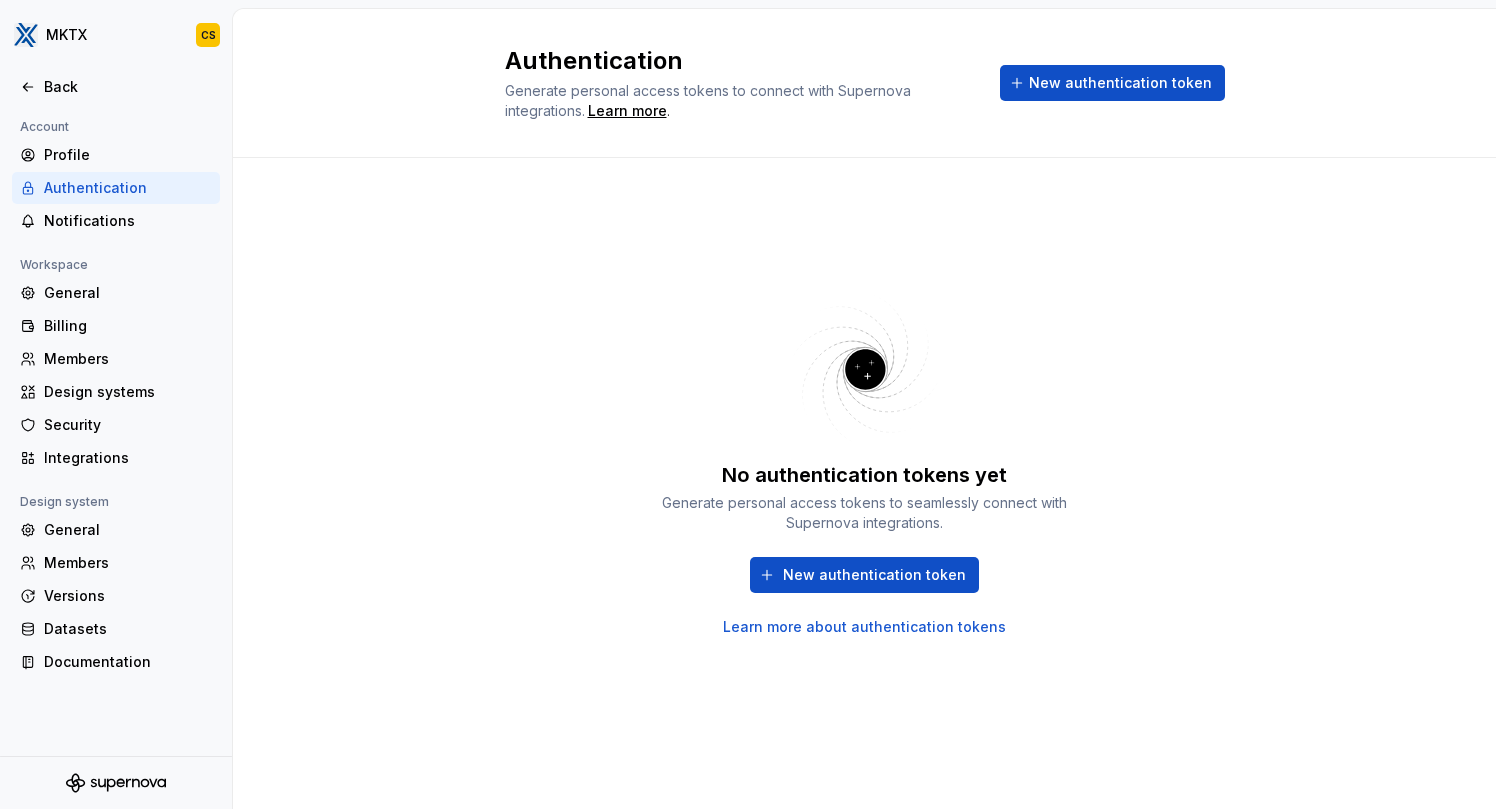 click on "Learn more about authentication tokens" at bounding box center [864, 627] 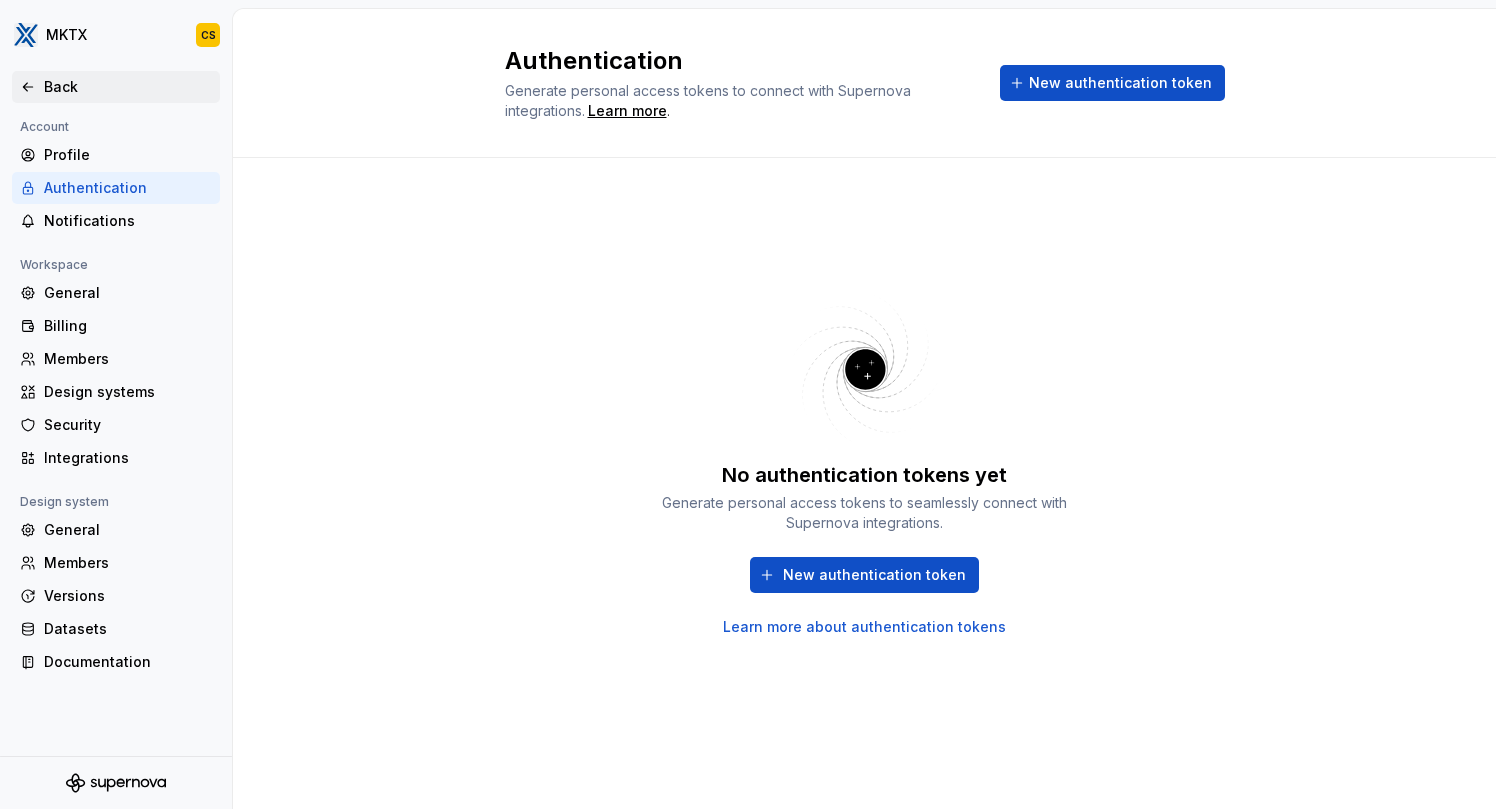 click on "Back" at bounding box center (128, 87) 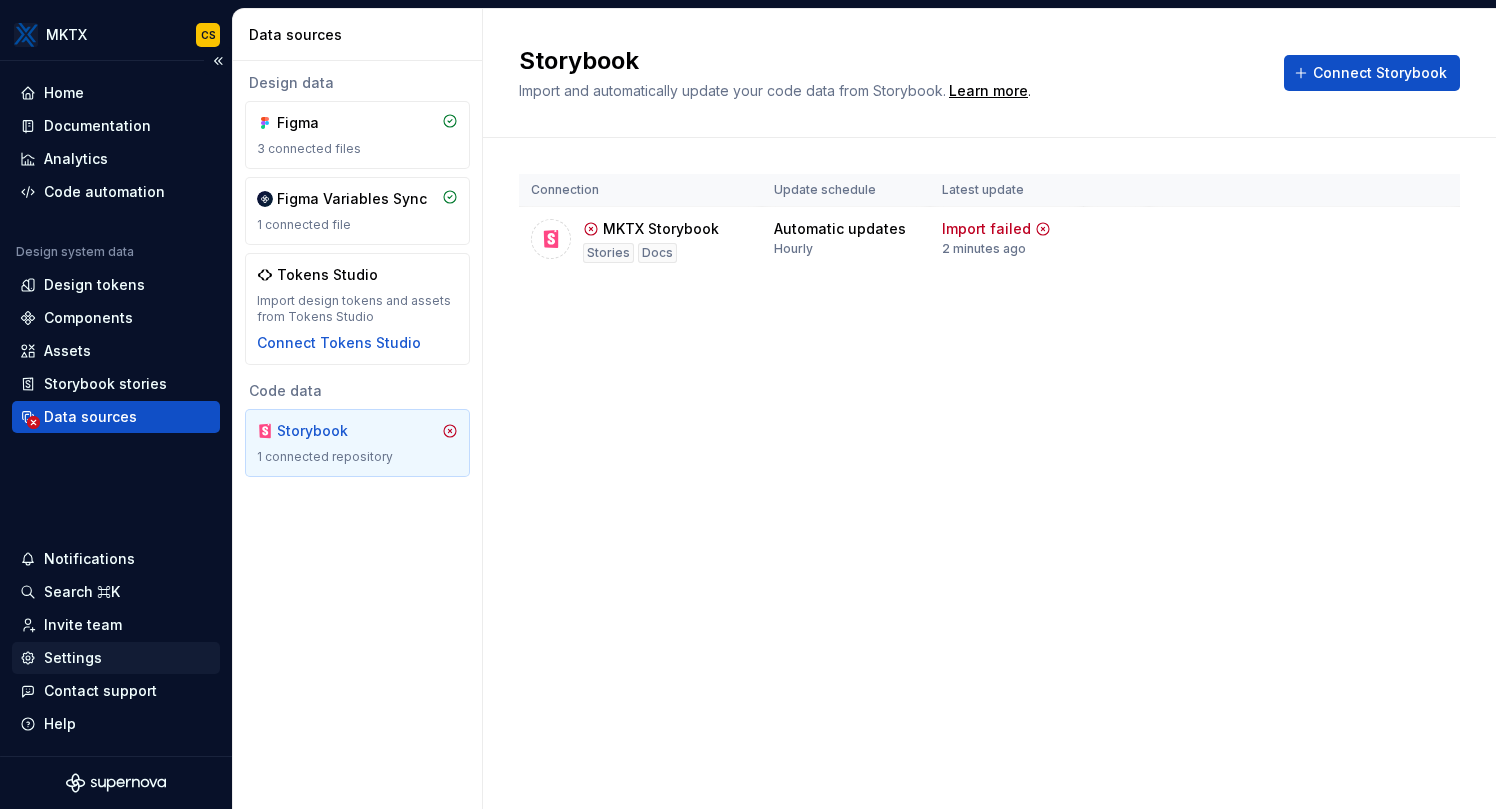 click on "Settings" at bounding box center [116, 658] 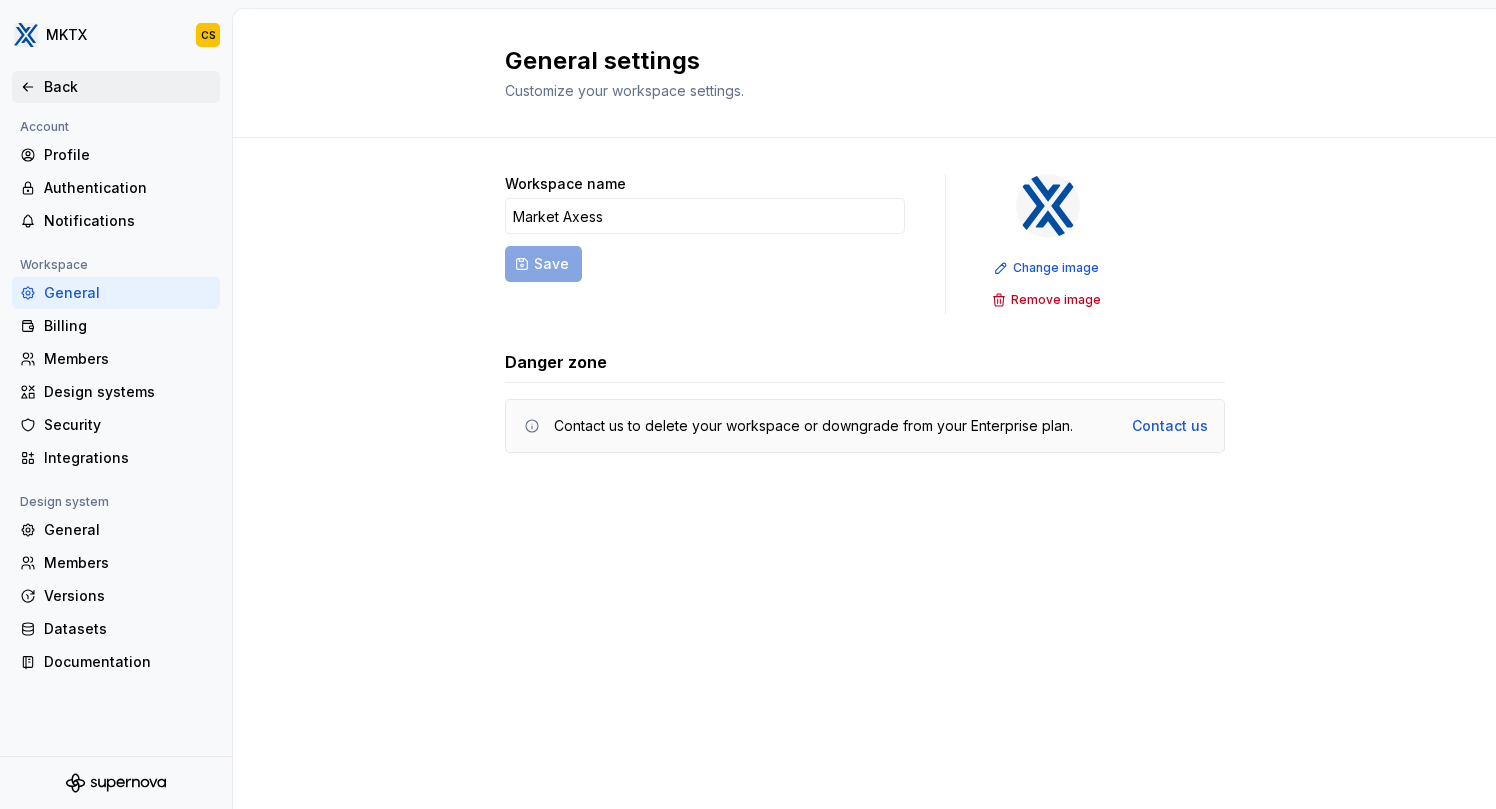 click on "Back" at bounding box center [128, 87] 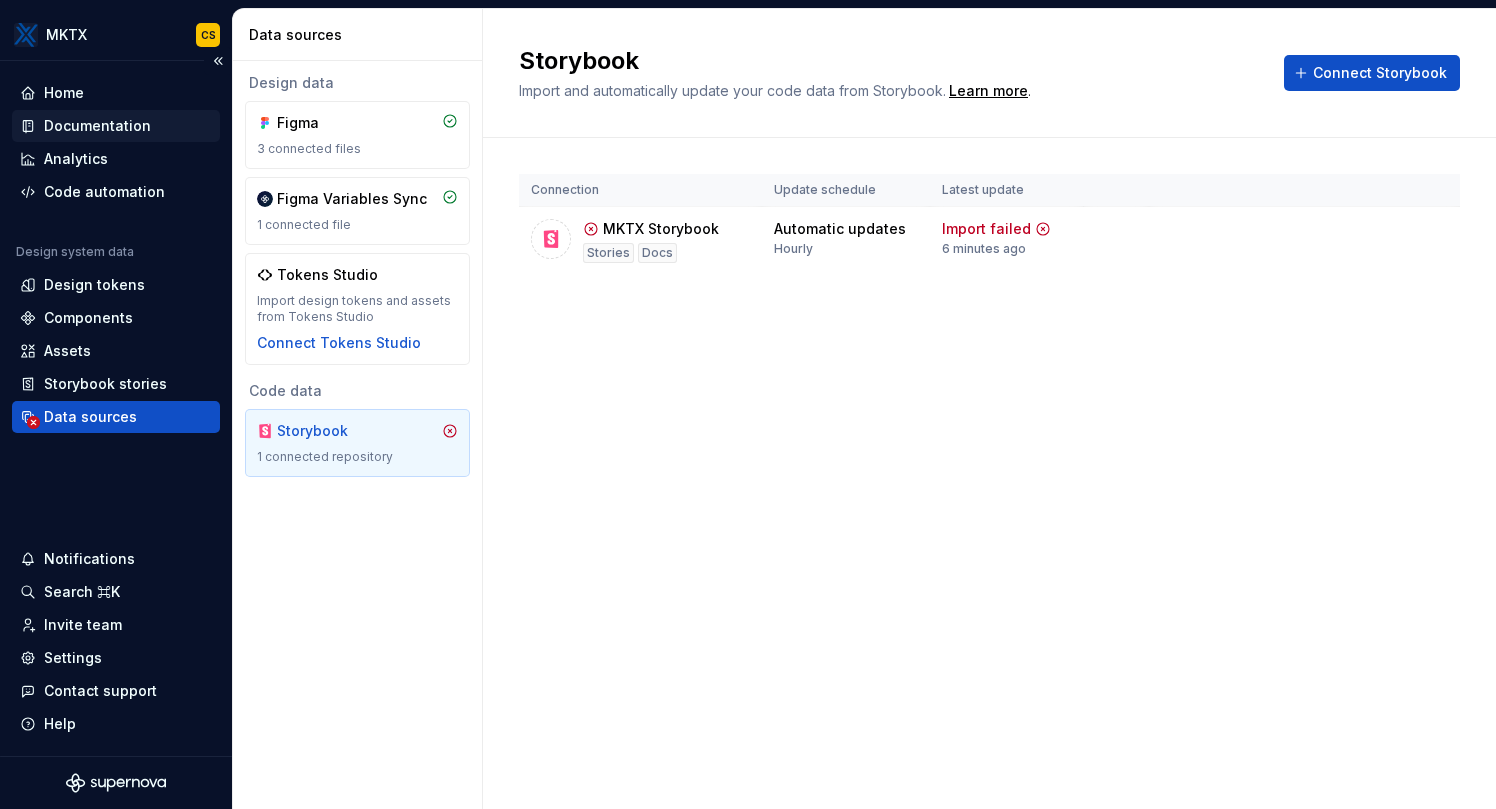 click on "Documentation" at bounding box center [97, 126] 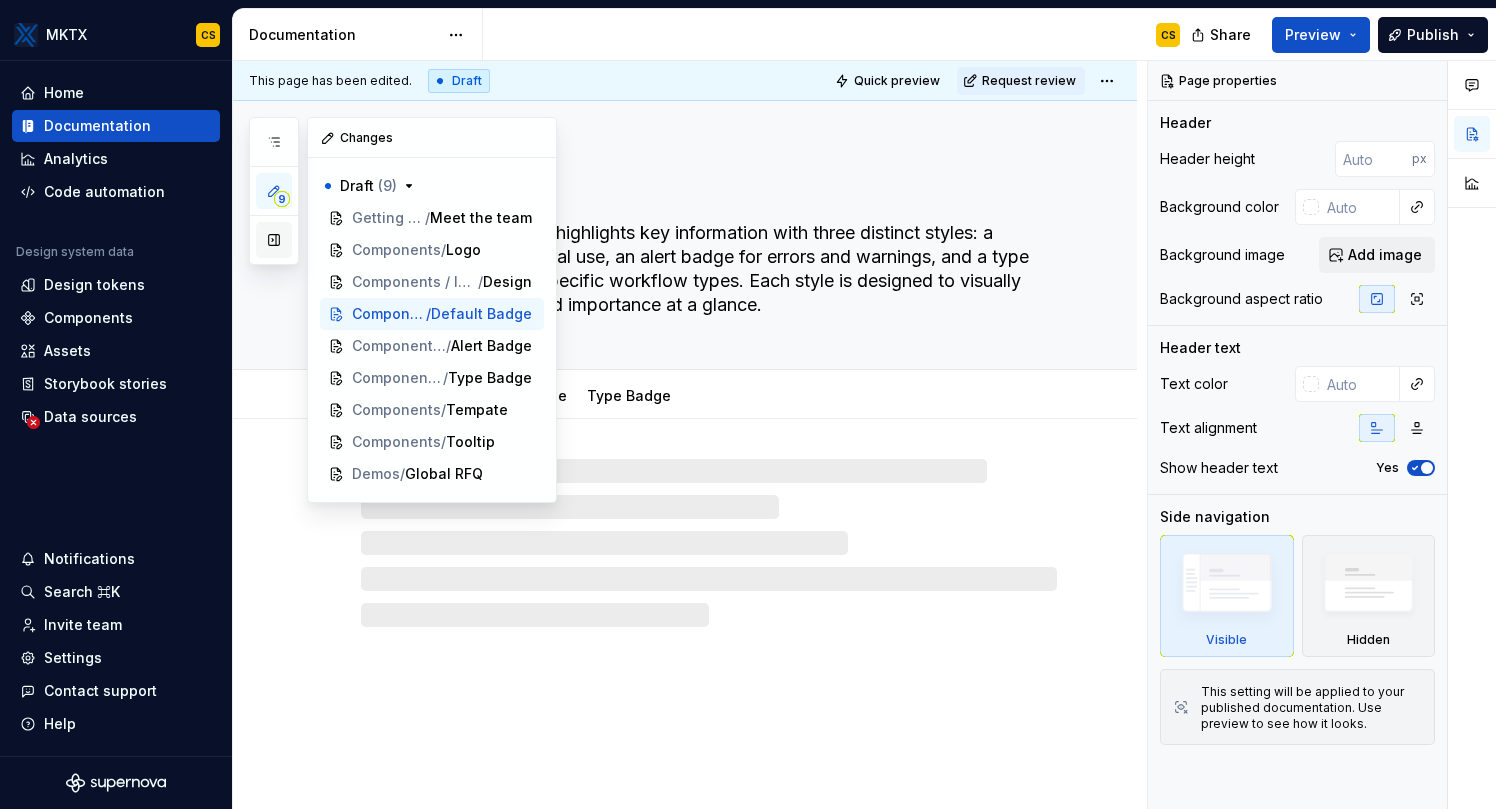 click at bounding box center (274, 240) 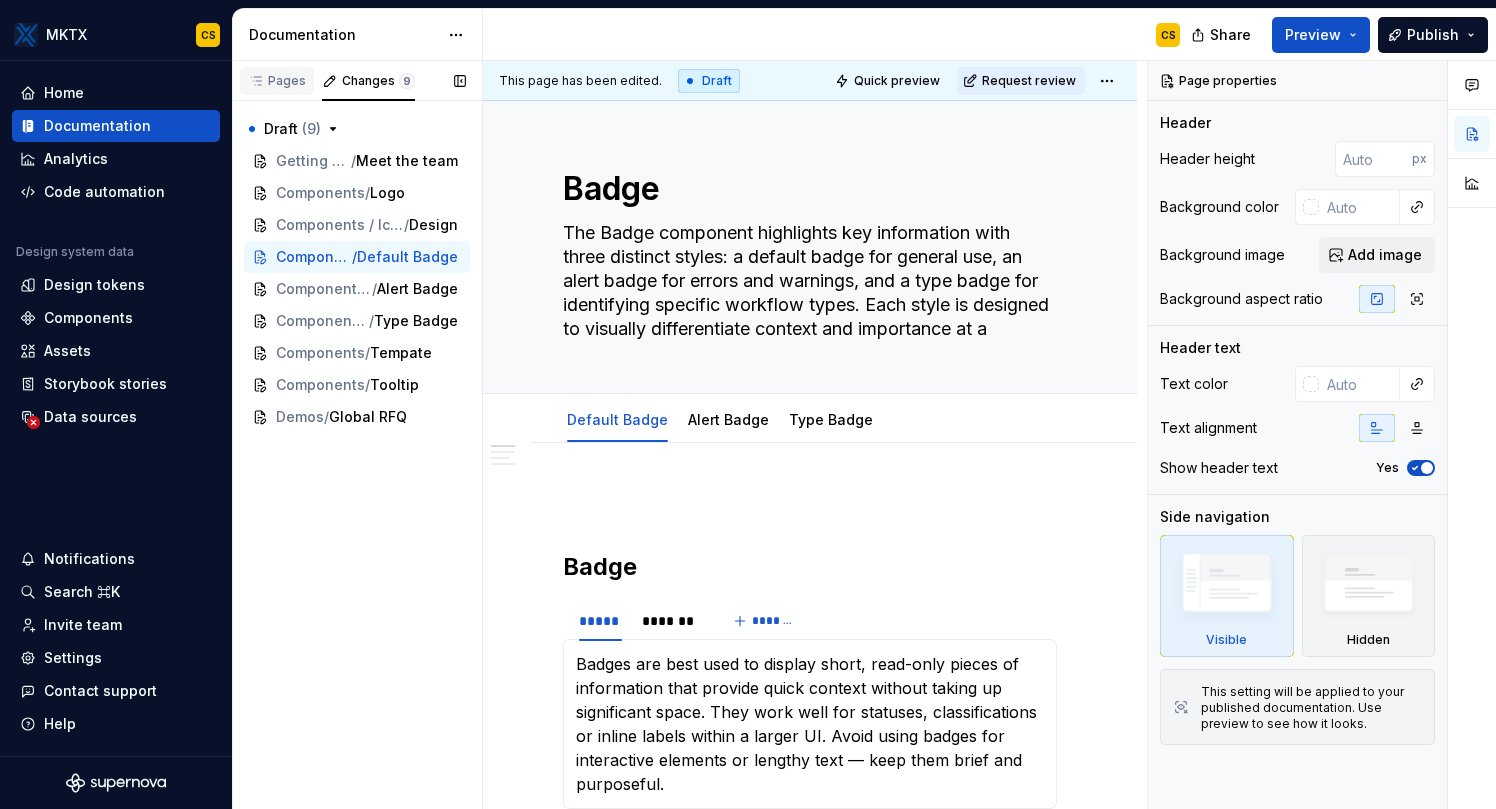 click on "Pages" at bounding box center (277, 81) 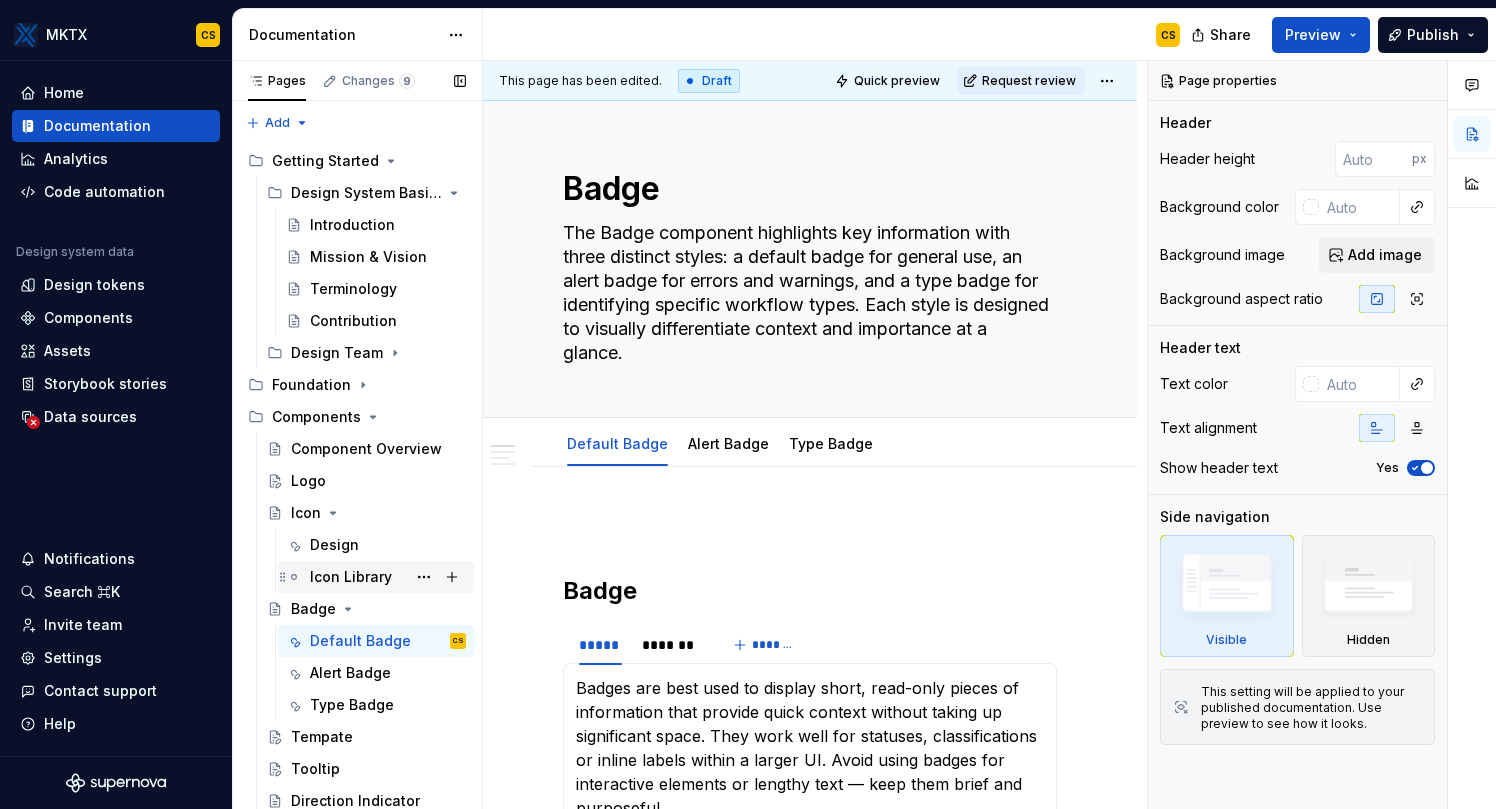 scroll, scrollTop: 131, scrollLeft: 0, axis: vertical 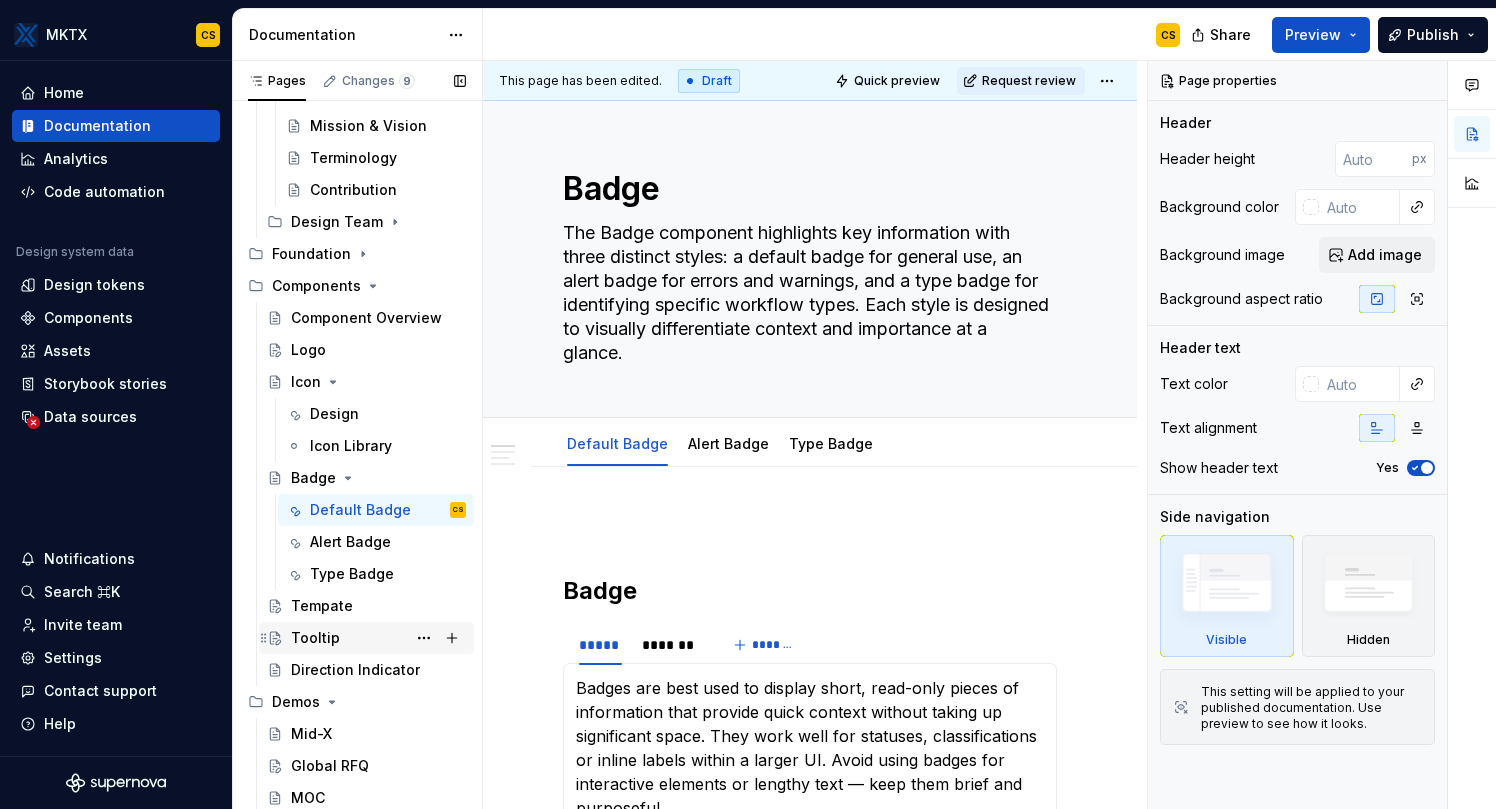 click on "Tooltip" at bounding box center [378, 638] 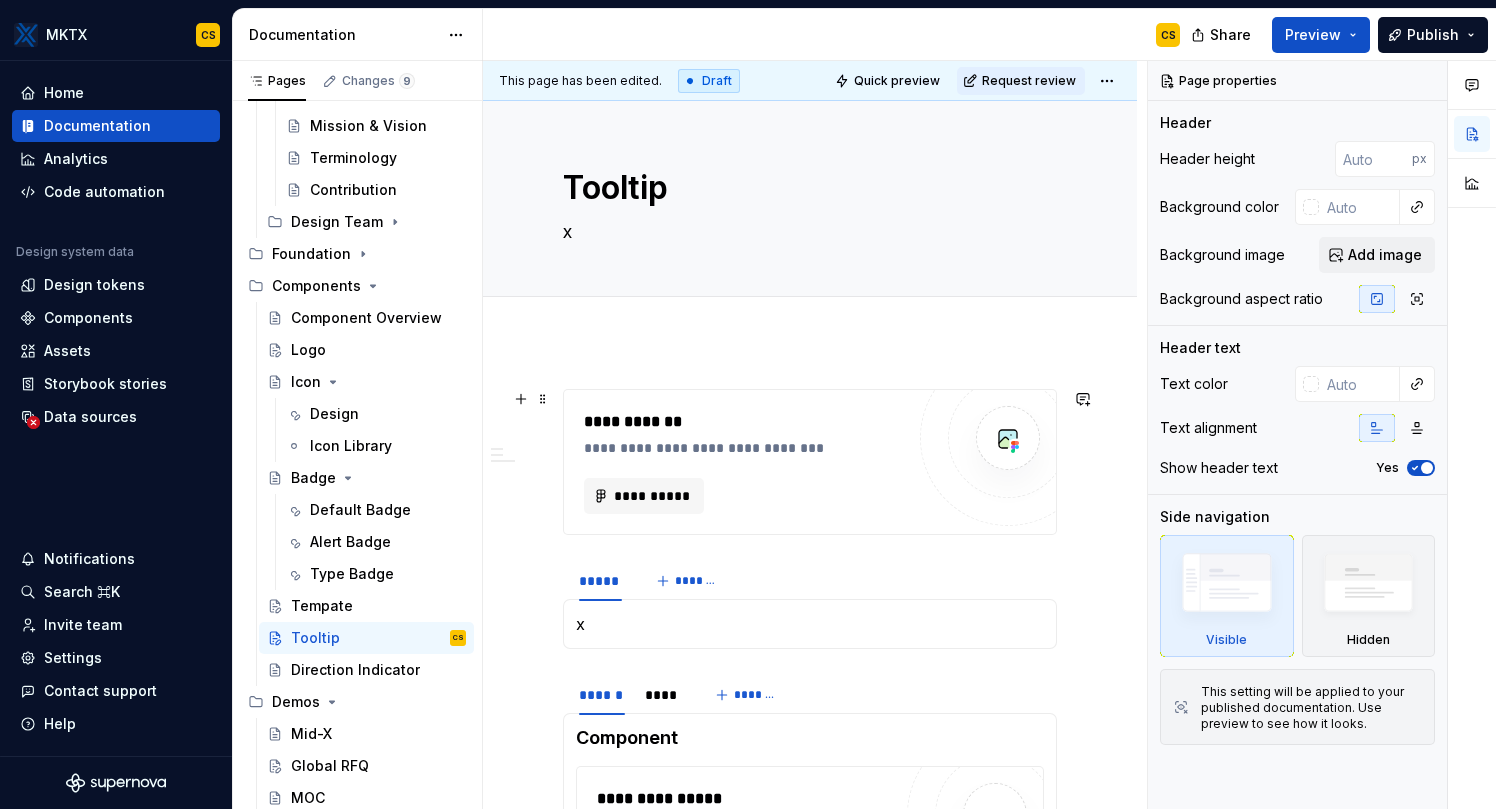 scroll, scrollTop: 0, scrollLeft: 0, axis: both 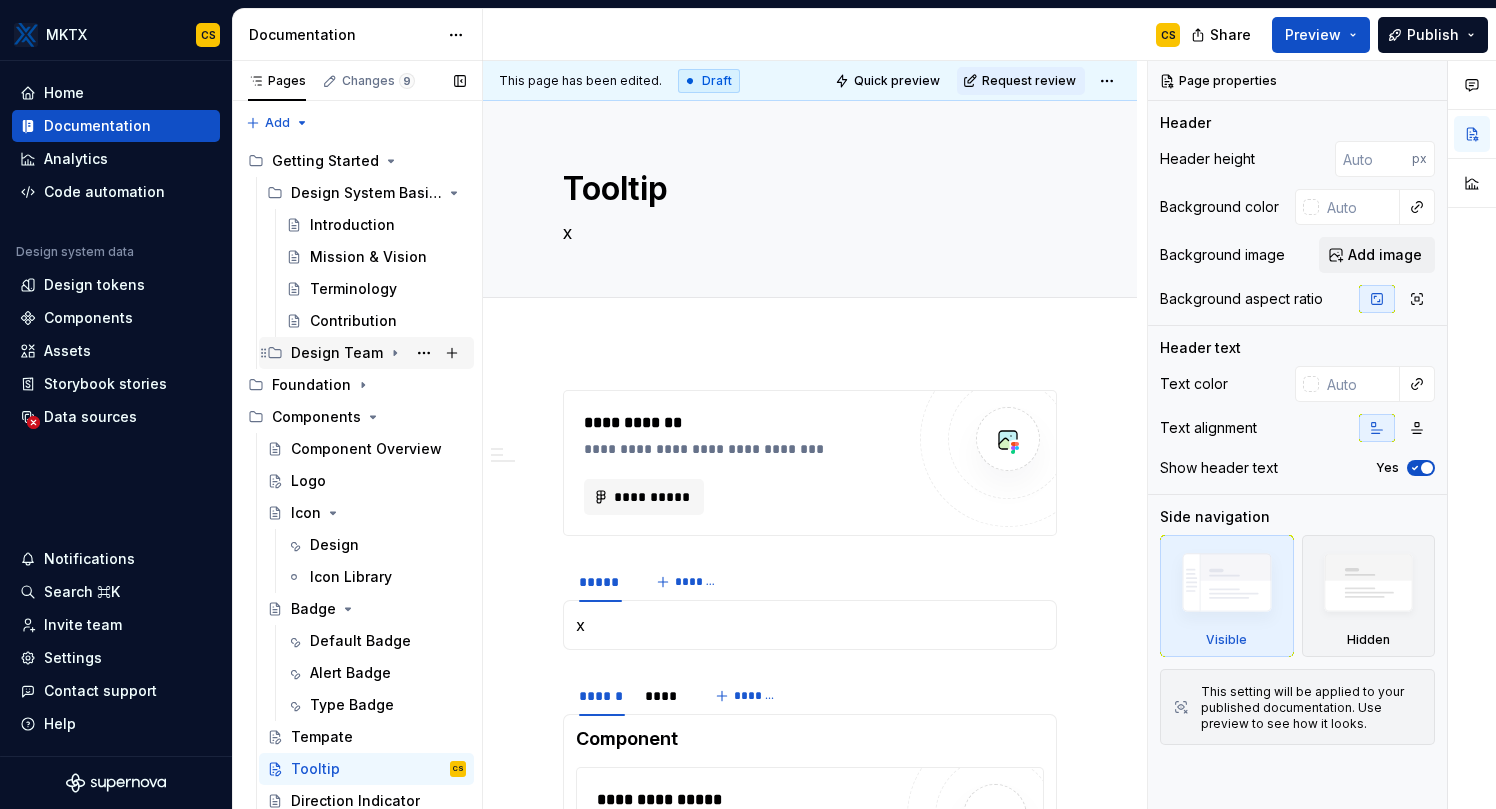 click on "Design Team" at bounding box center (337, 353) 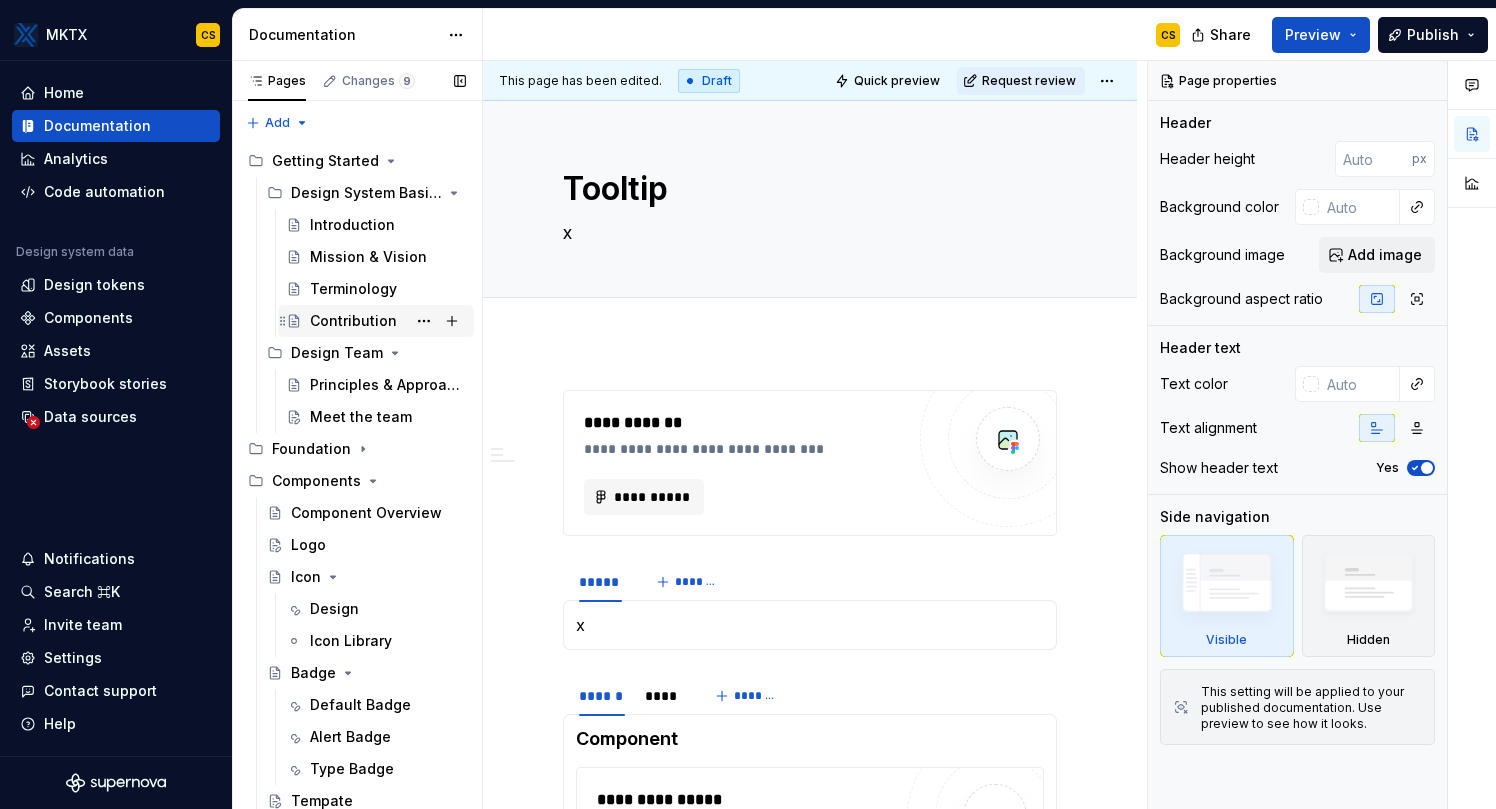 click on "Contribution" at bounding box center (353, 321) 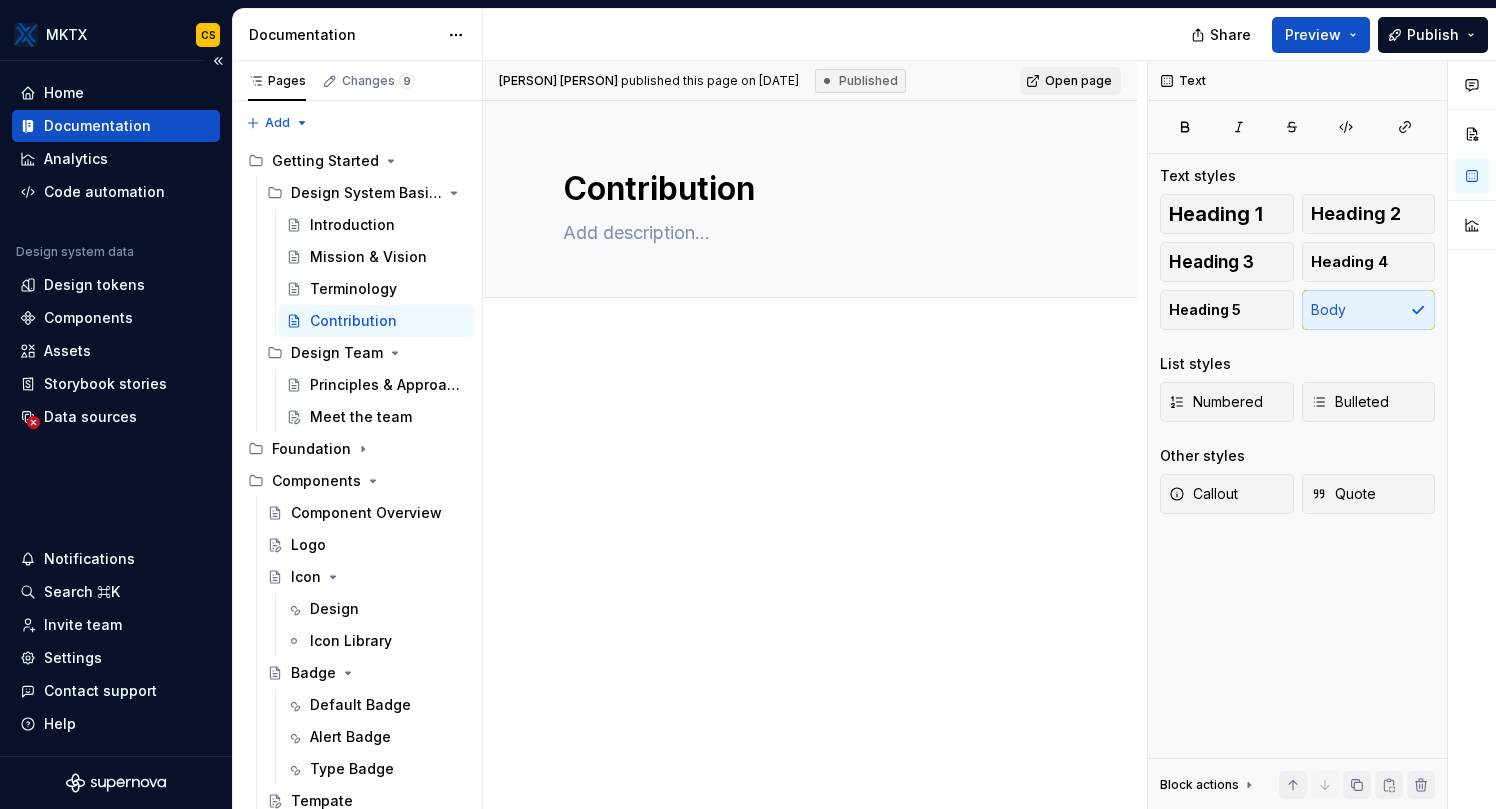 type on "*" 